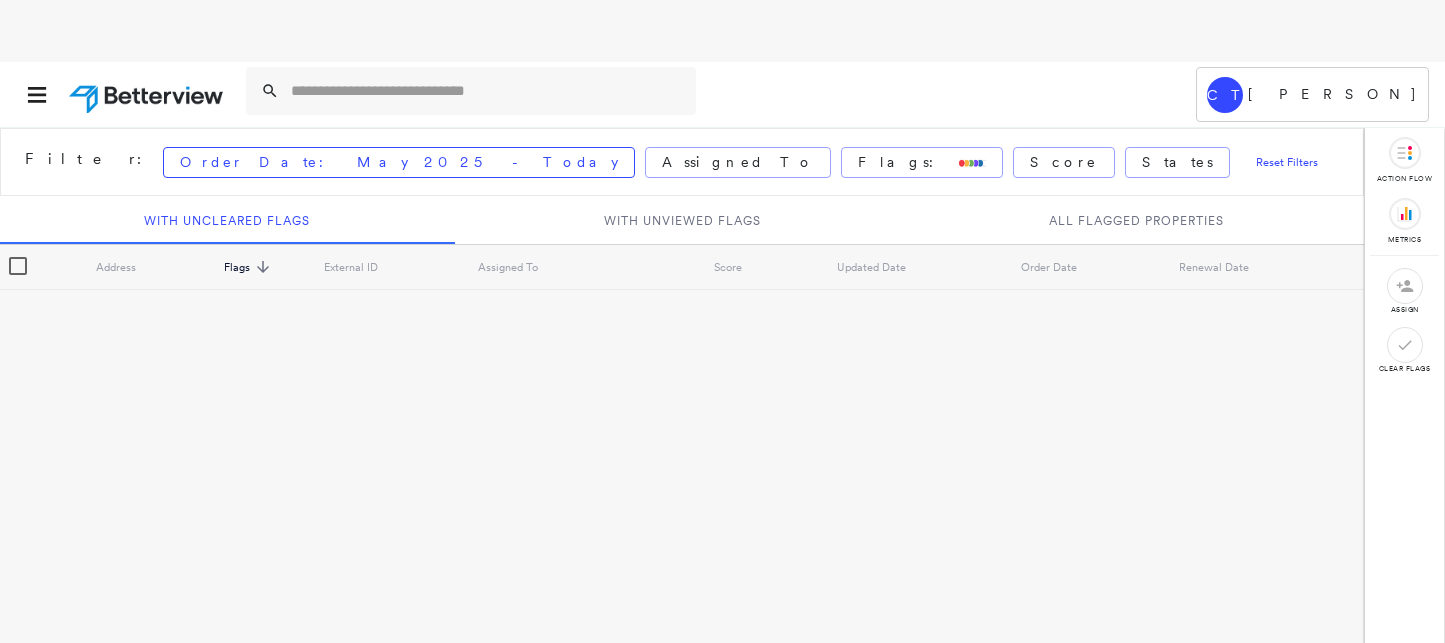 scroll, scrollTop: 0, scrollLeft: 0, axis: both 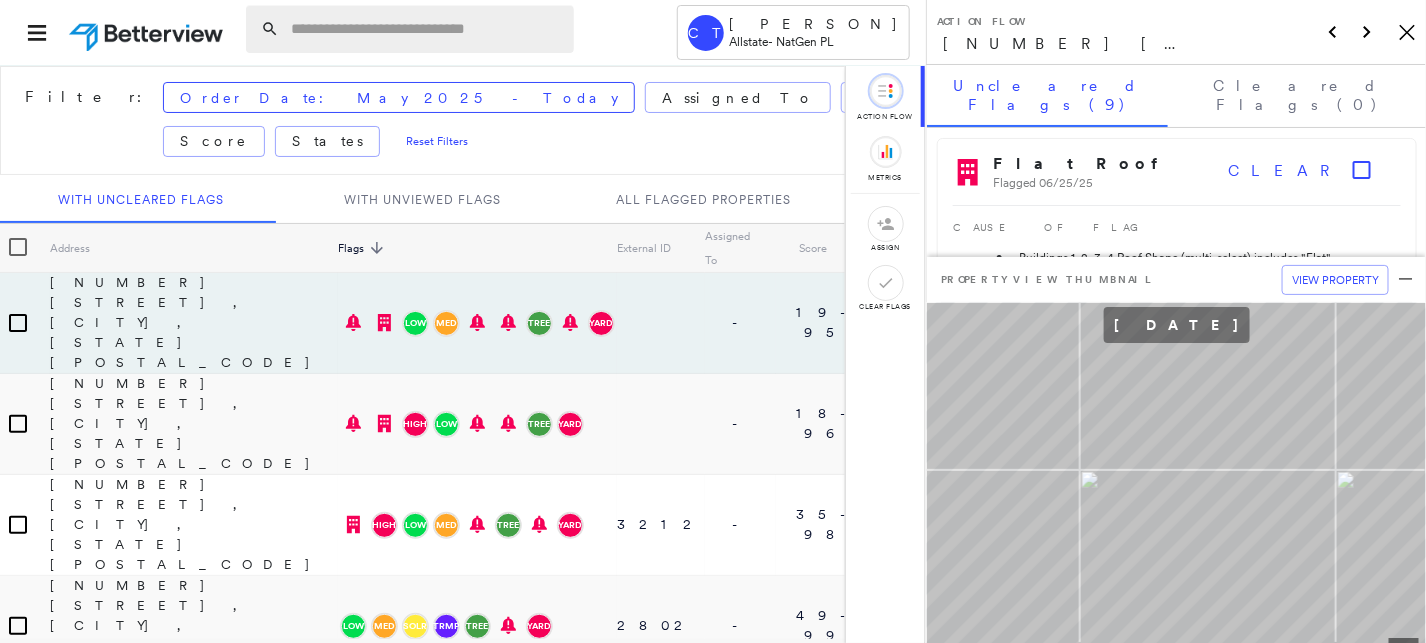 click at bounding box center [426, 29] 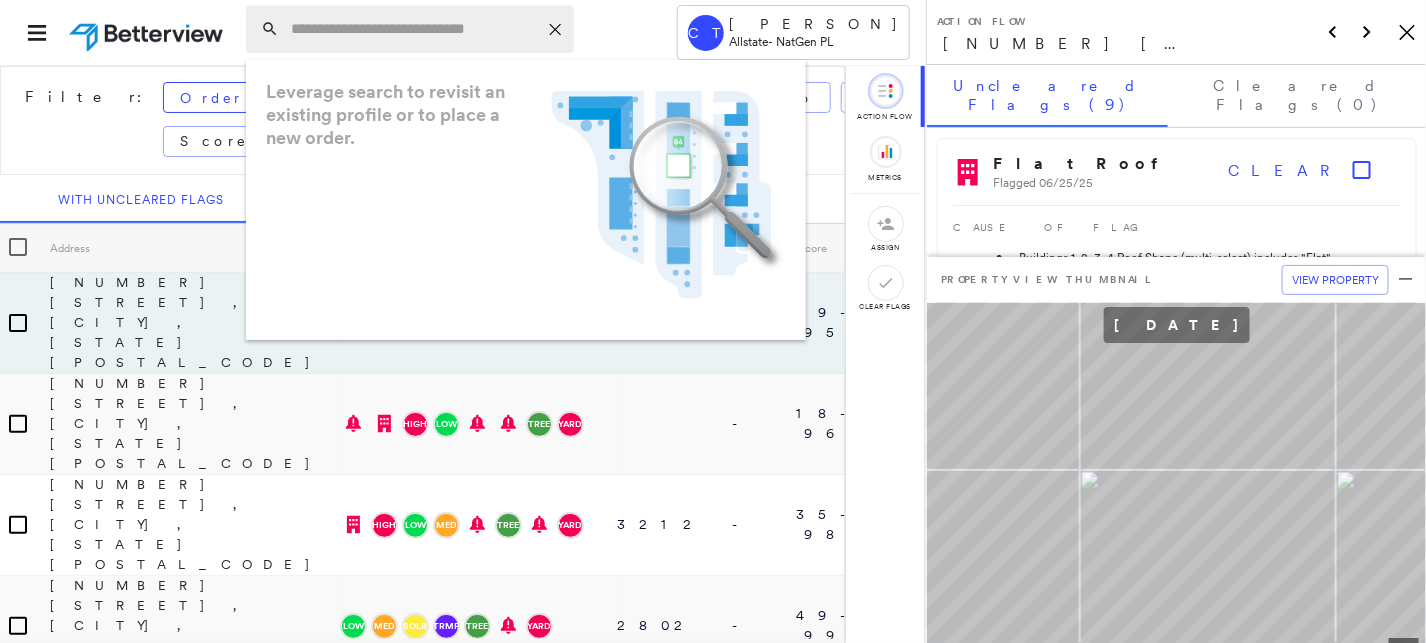 click at bounding box center [414, 29] 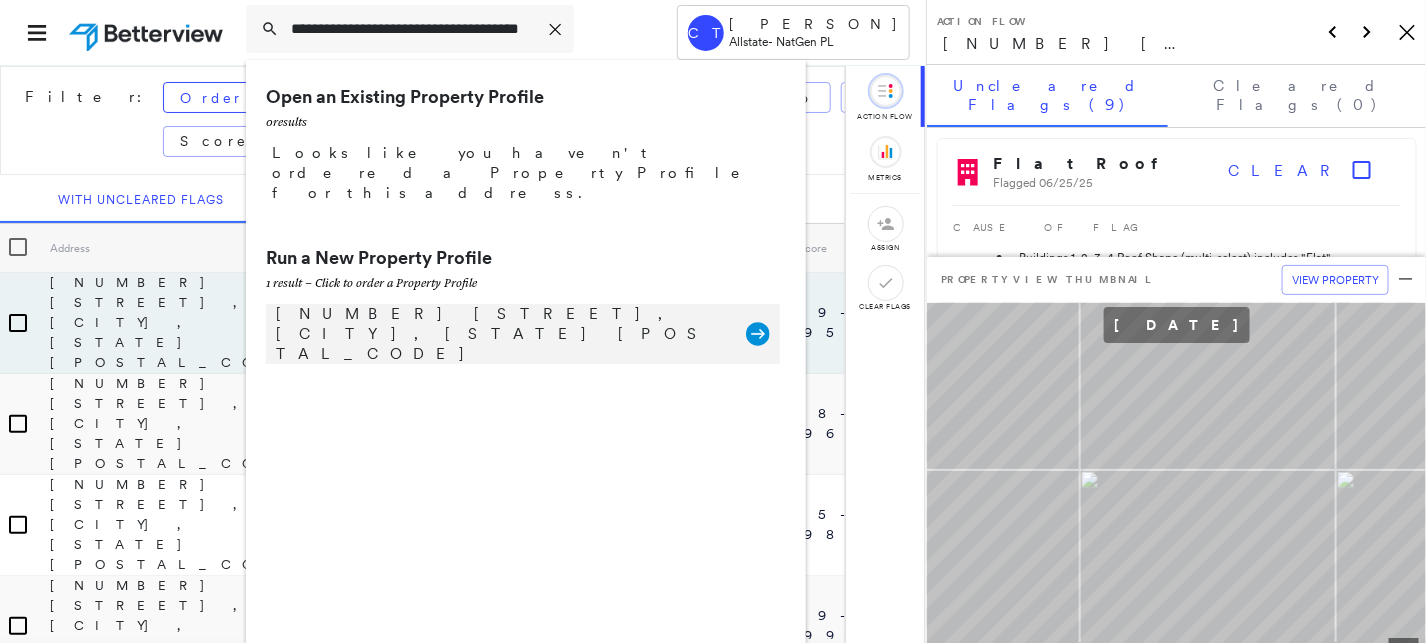 type on "**********" 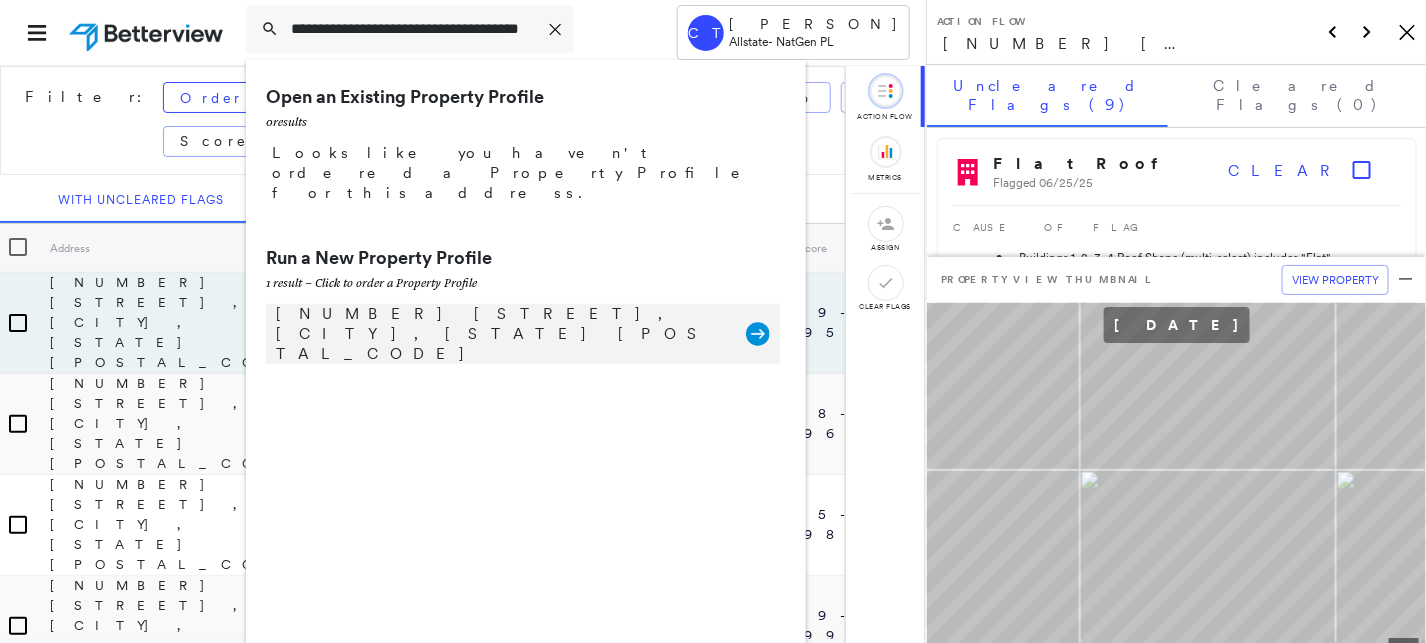 click on "[NUMBER] [STREET], [CITY], [STATE] Group Created with Sketch." at bounding box center [523, 334] 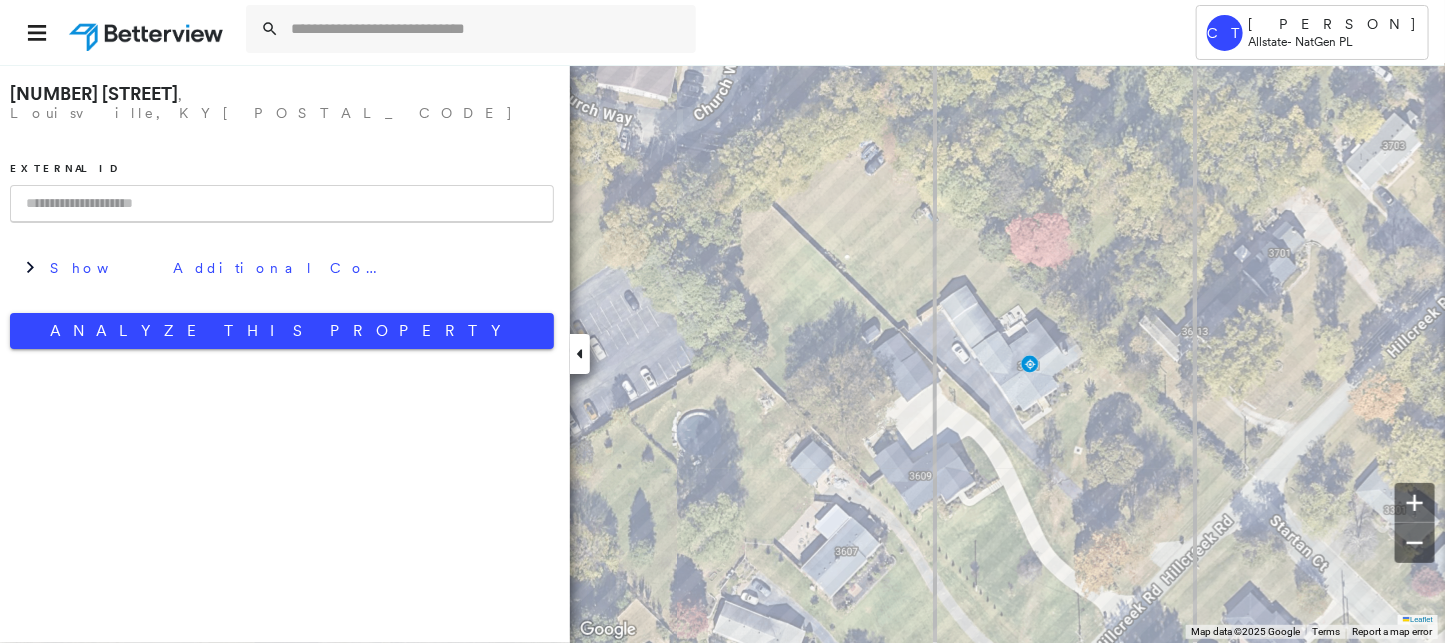 click at bounding box center [282, 204] 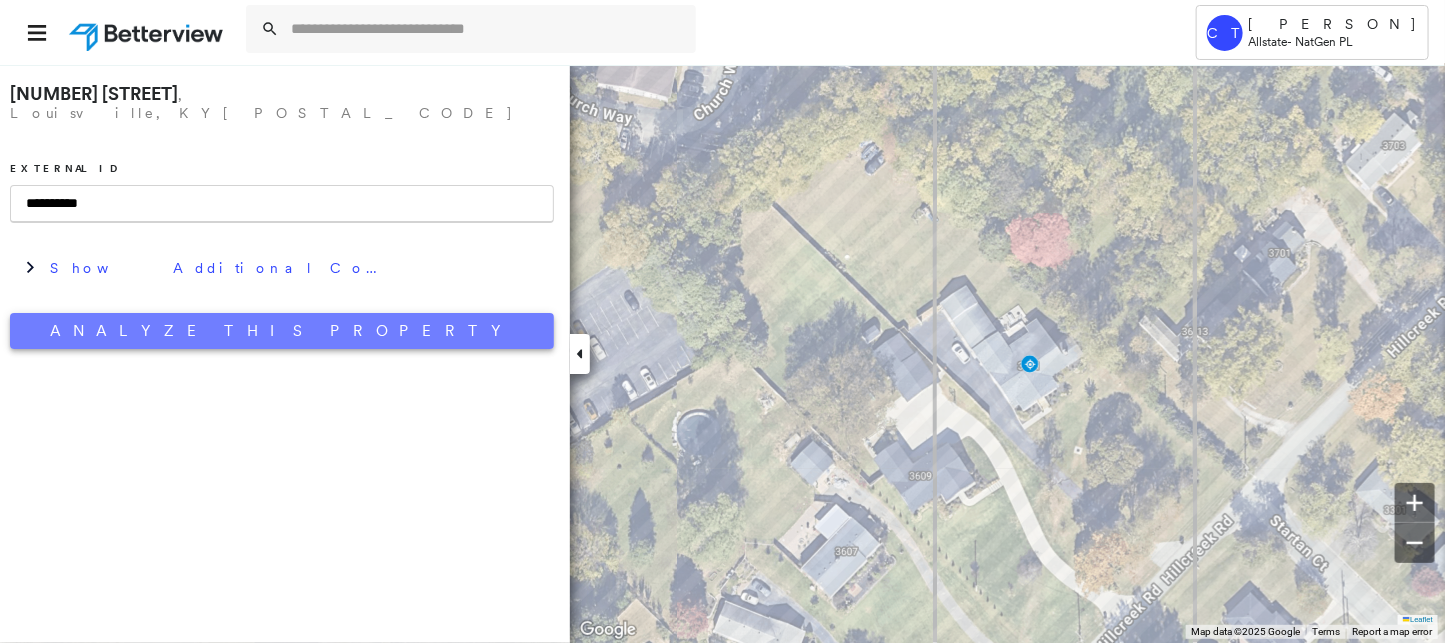 type on "**********" 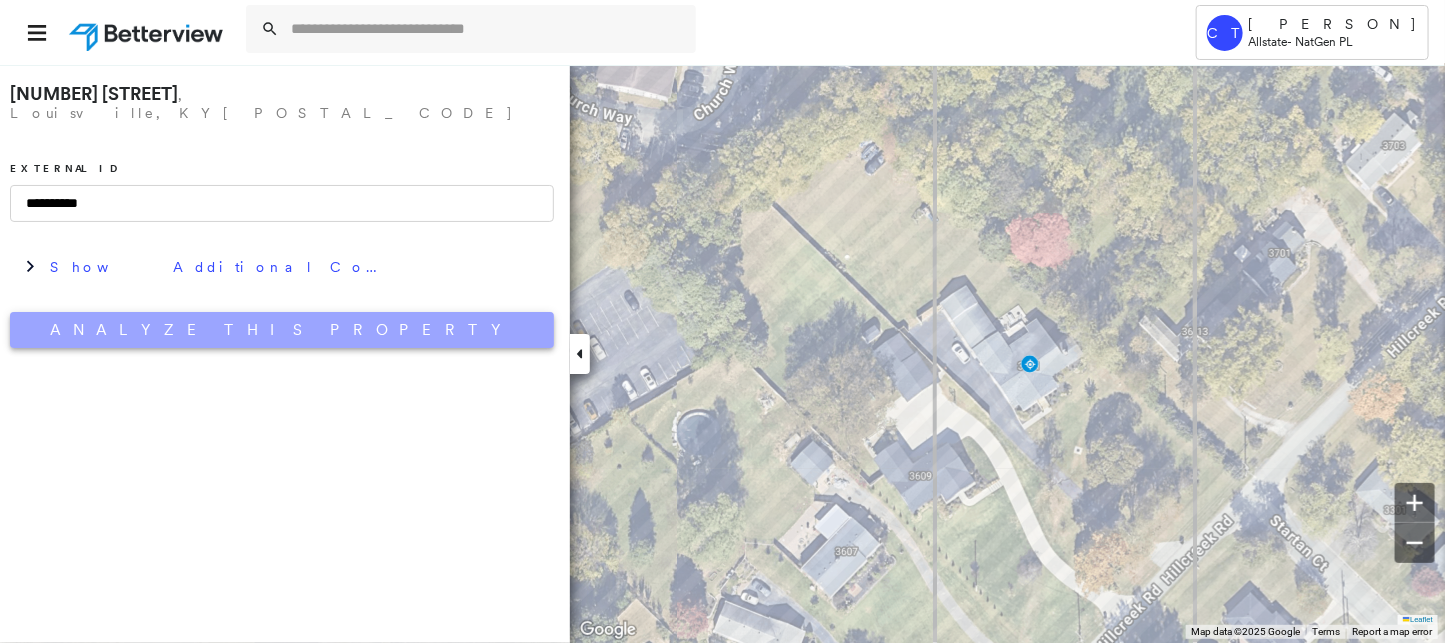 click on "Analyze This Property" at bounding box center (282, 330) 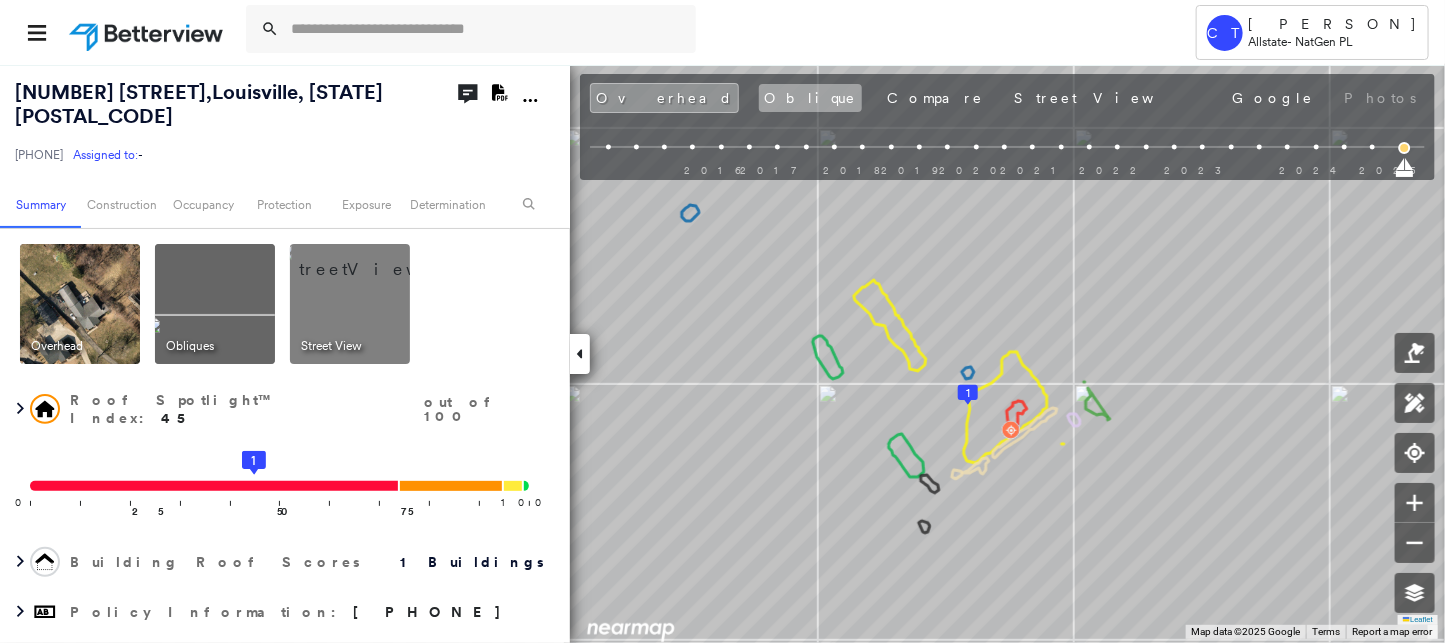 click on "Oblique" at bounding box center [810, 98] 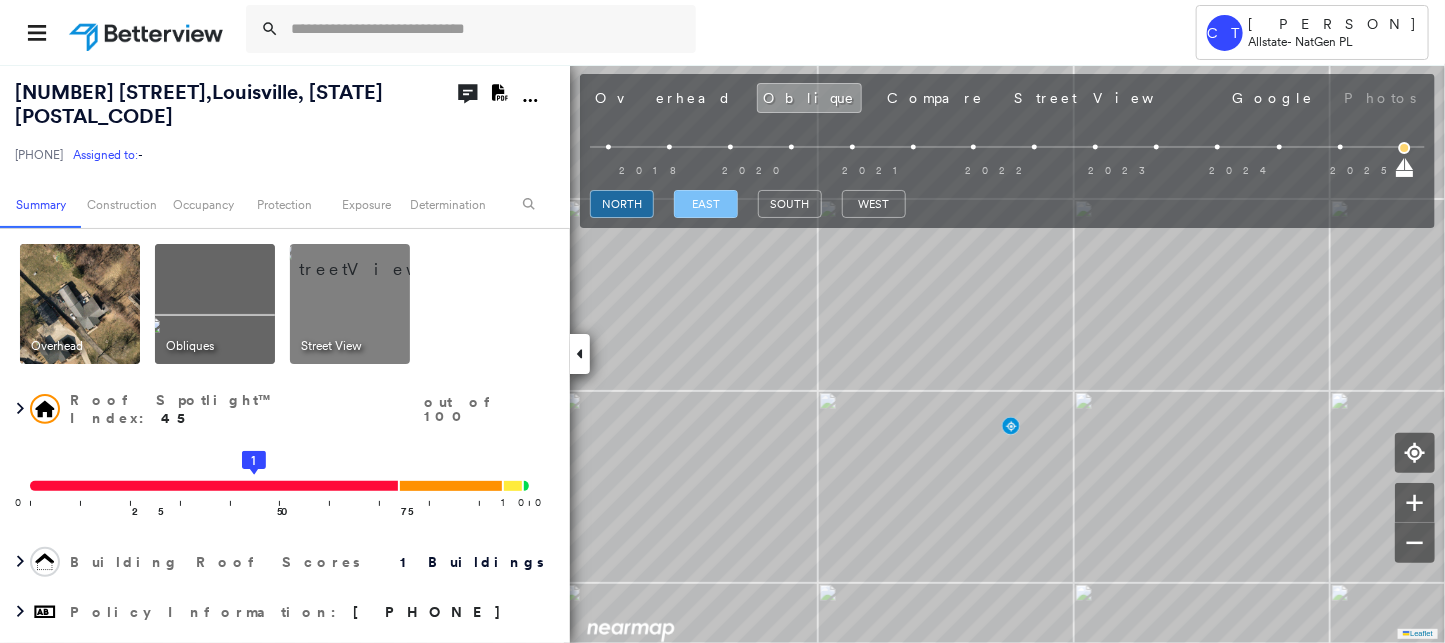 click on "east" at bounding box center [706, 204] 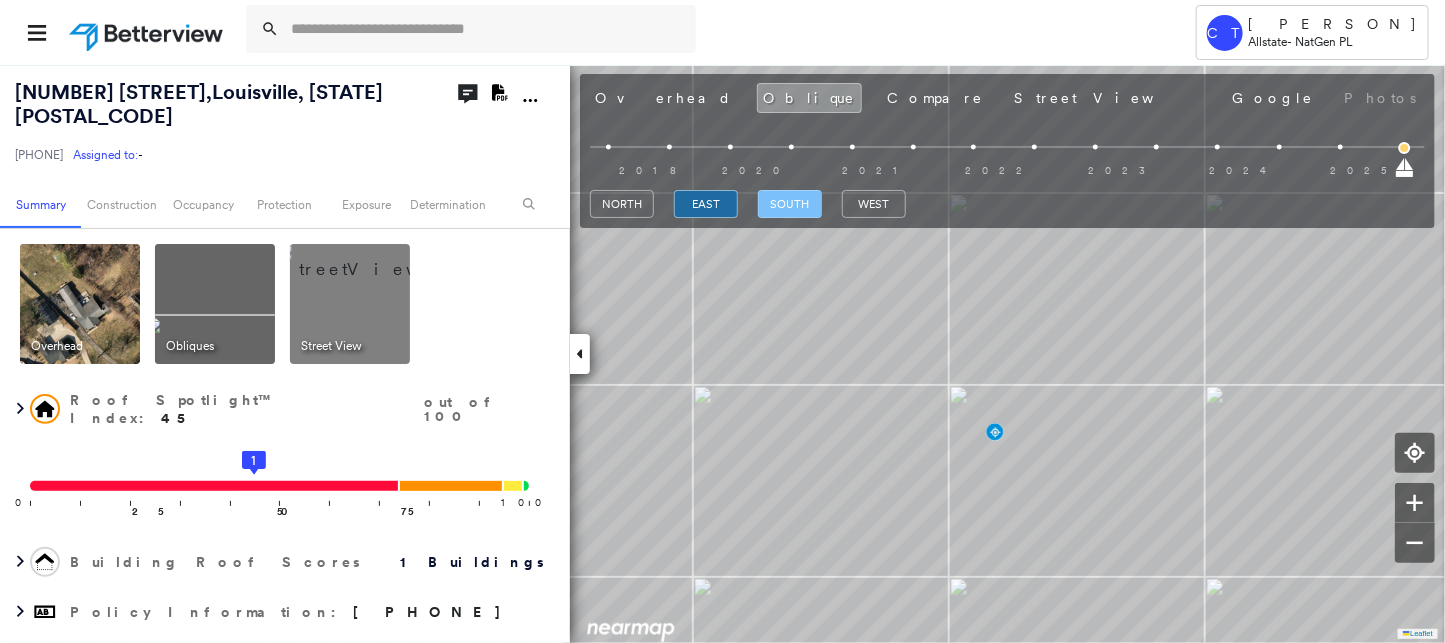 click on "south" at bounding box center (790, 204) 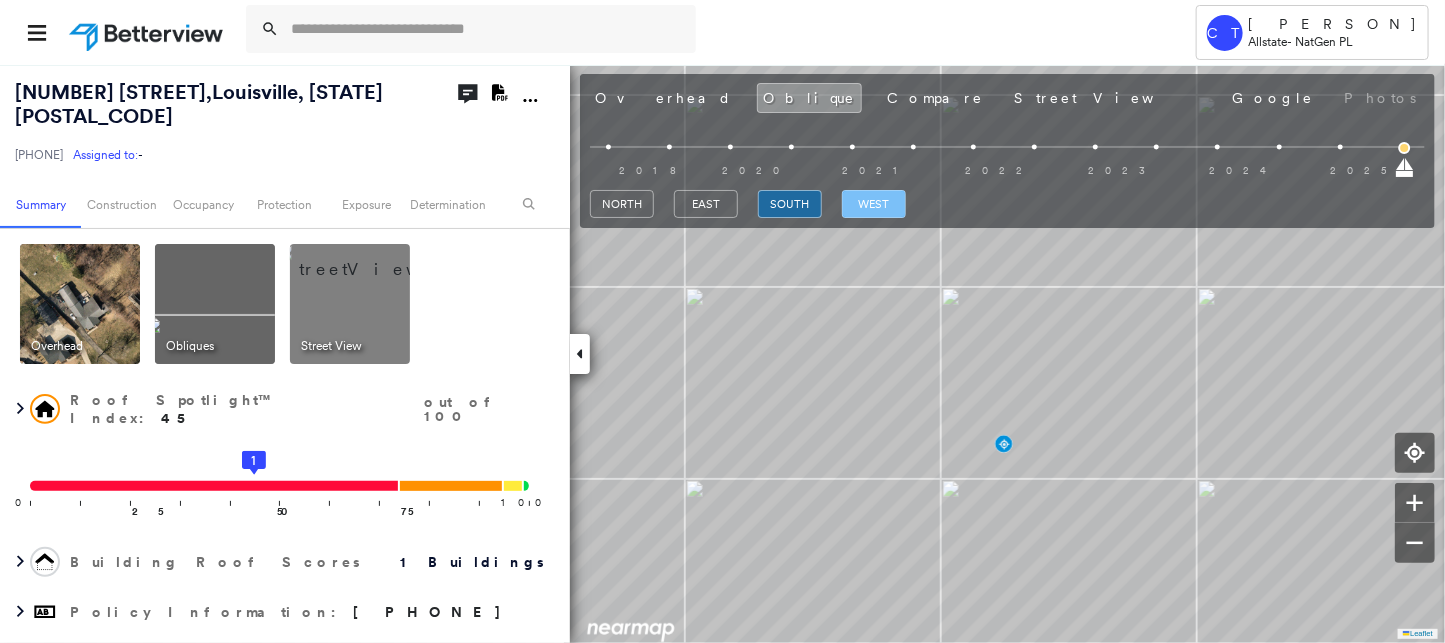 click on "west" at bounding box center [874, 204] 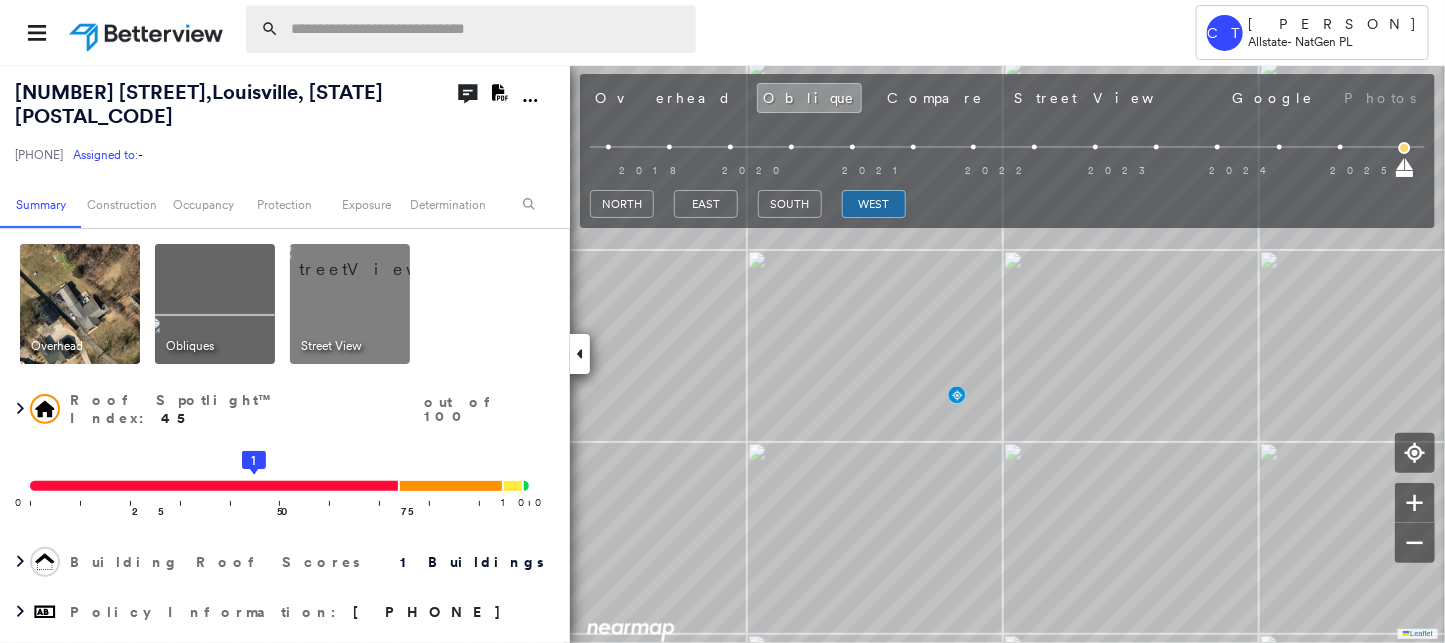 click at bounding box center [487, 29] 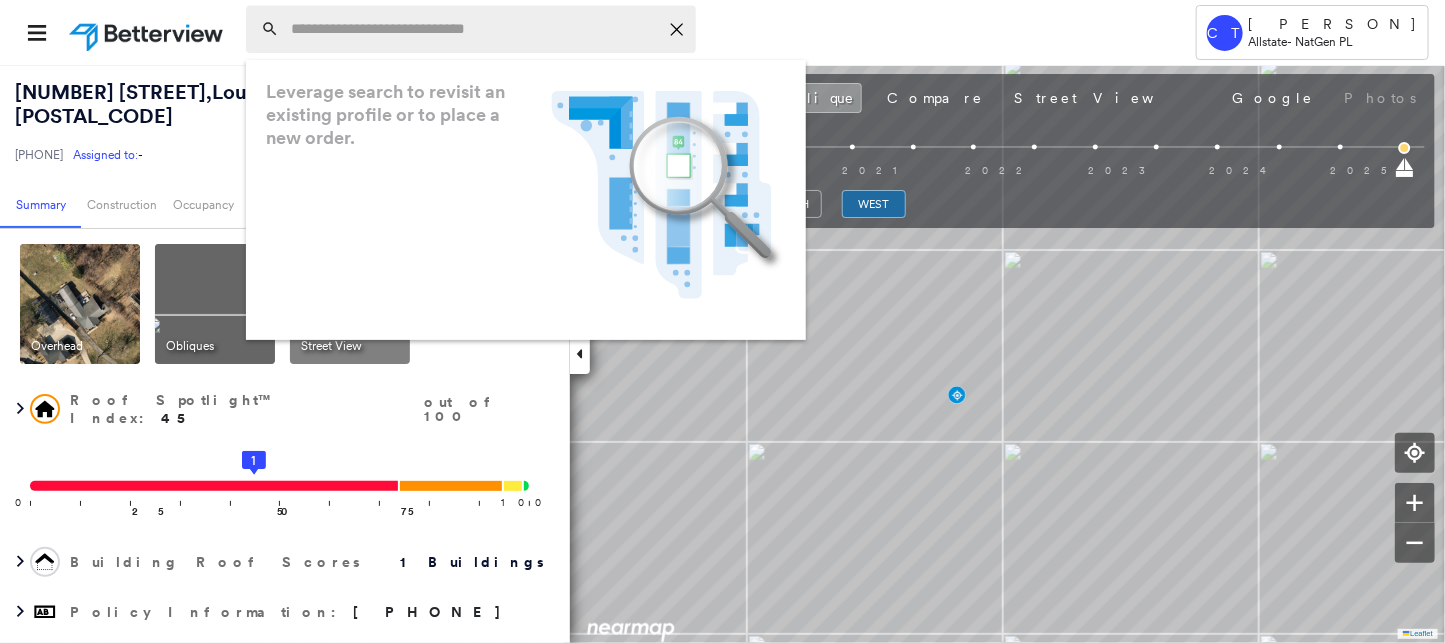 paste on "**********" 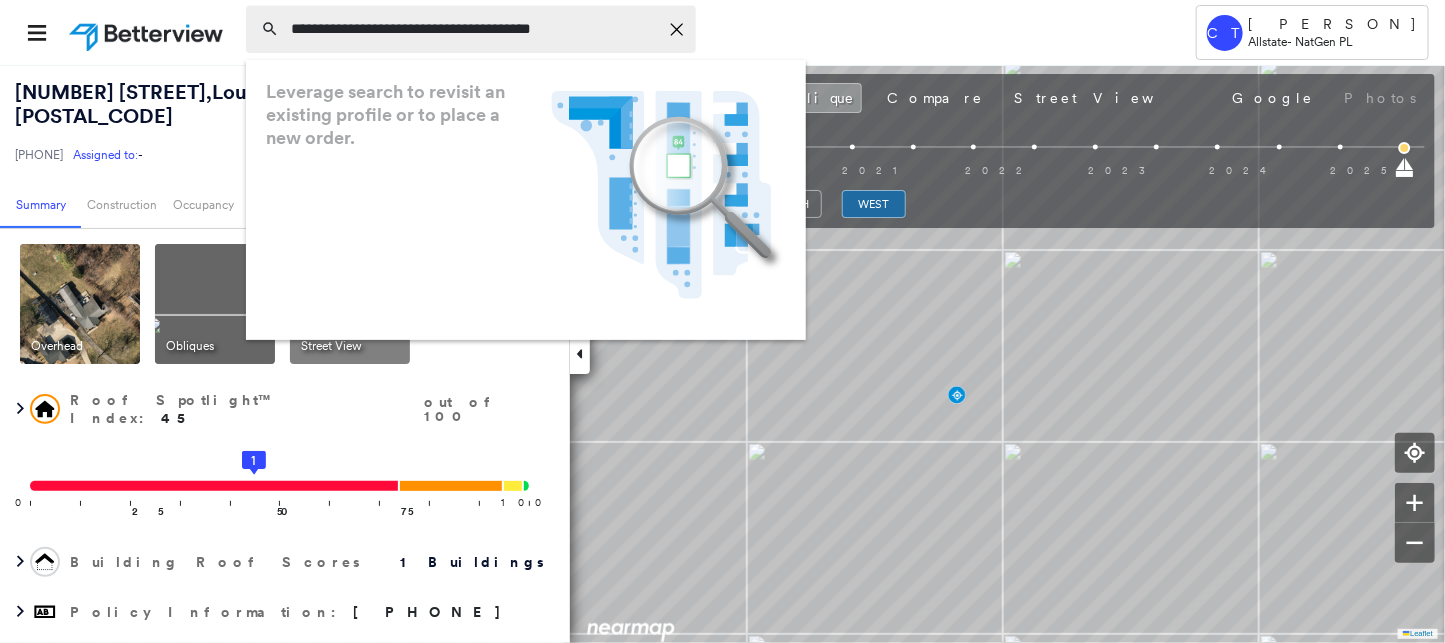 click on "**********" at bounding box center (474, 29) 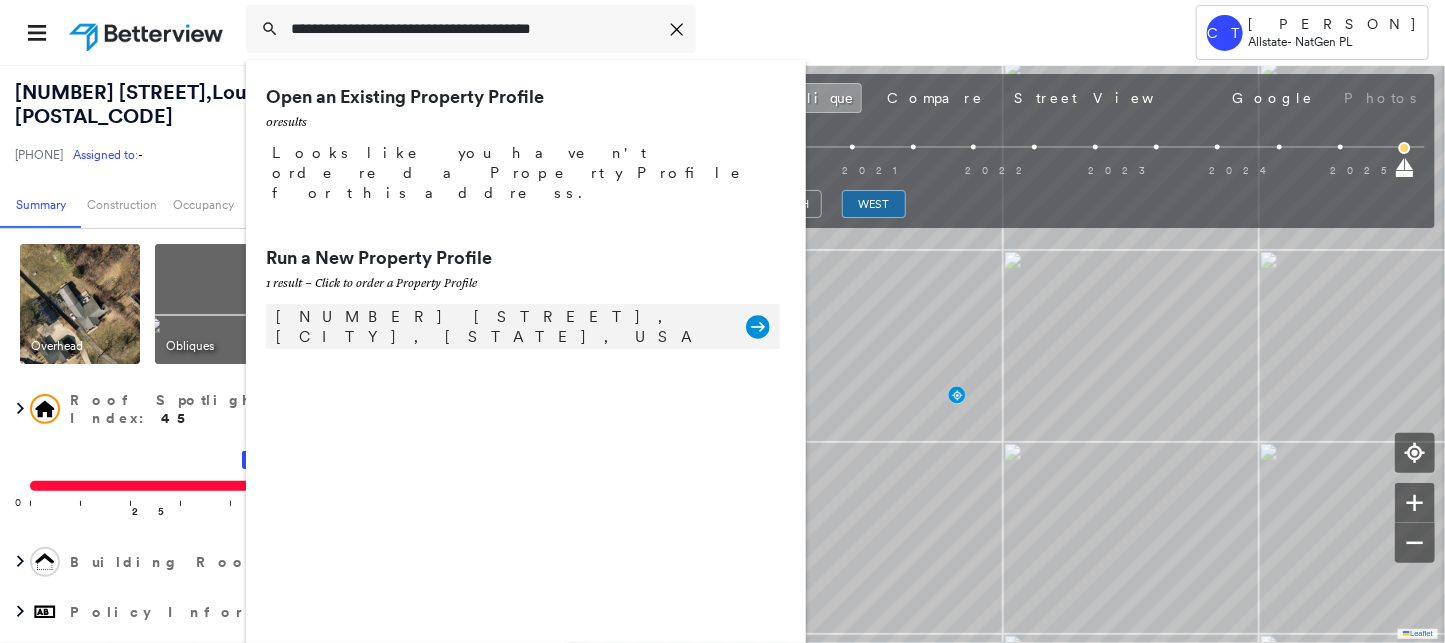 type on "**********" 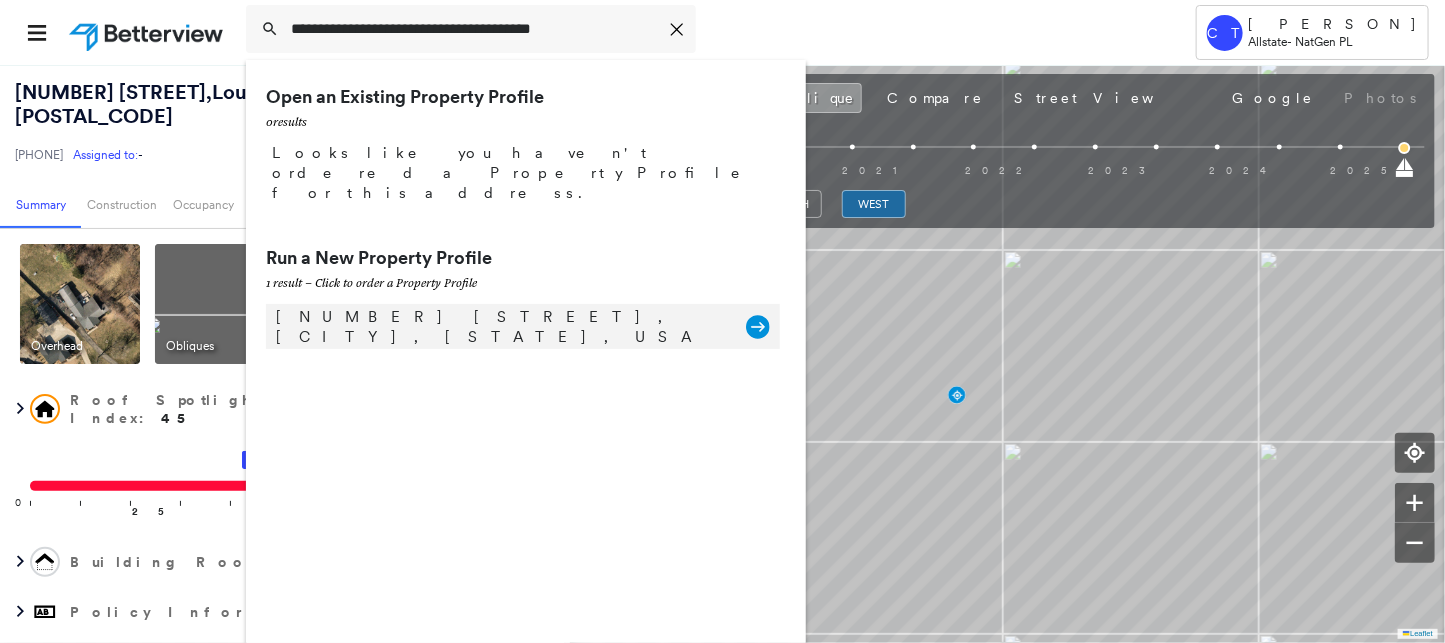 click on "[NUMBER] [STREET], [CITY], [STATE], USA" at bounding box center [501, 327] 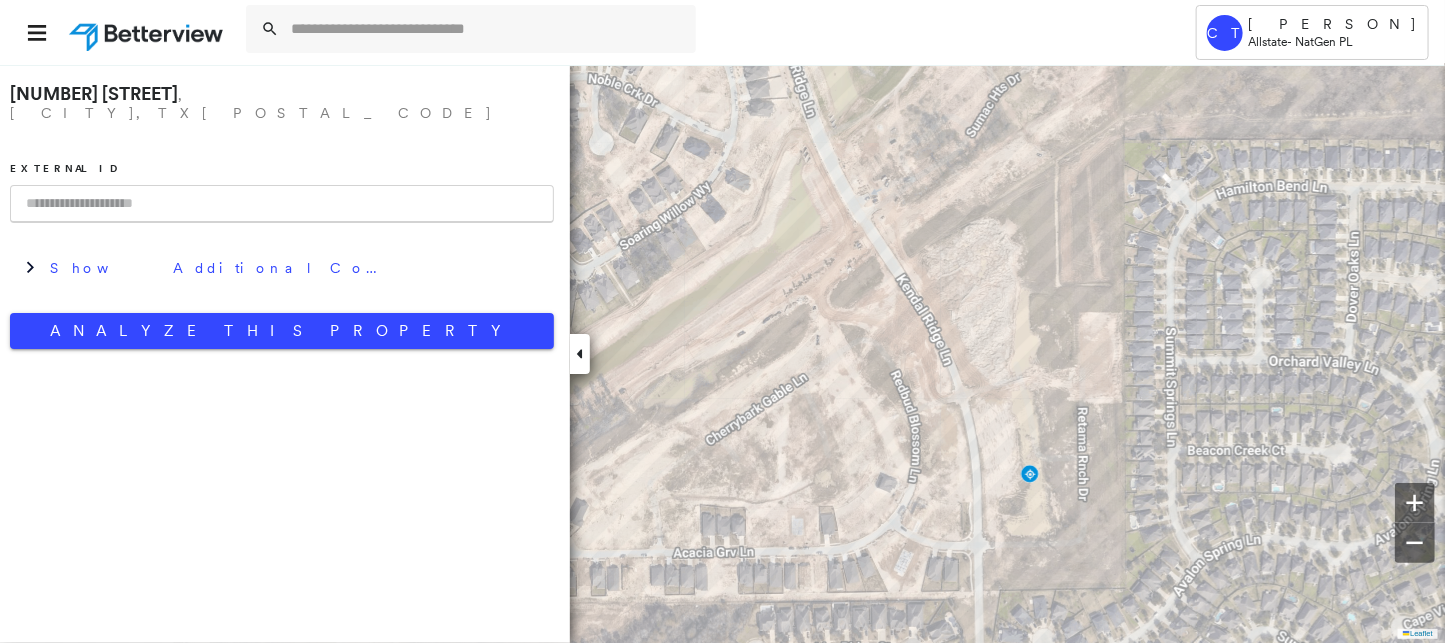 click at bounding box center [282, 204] 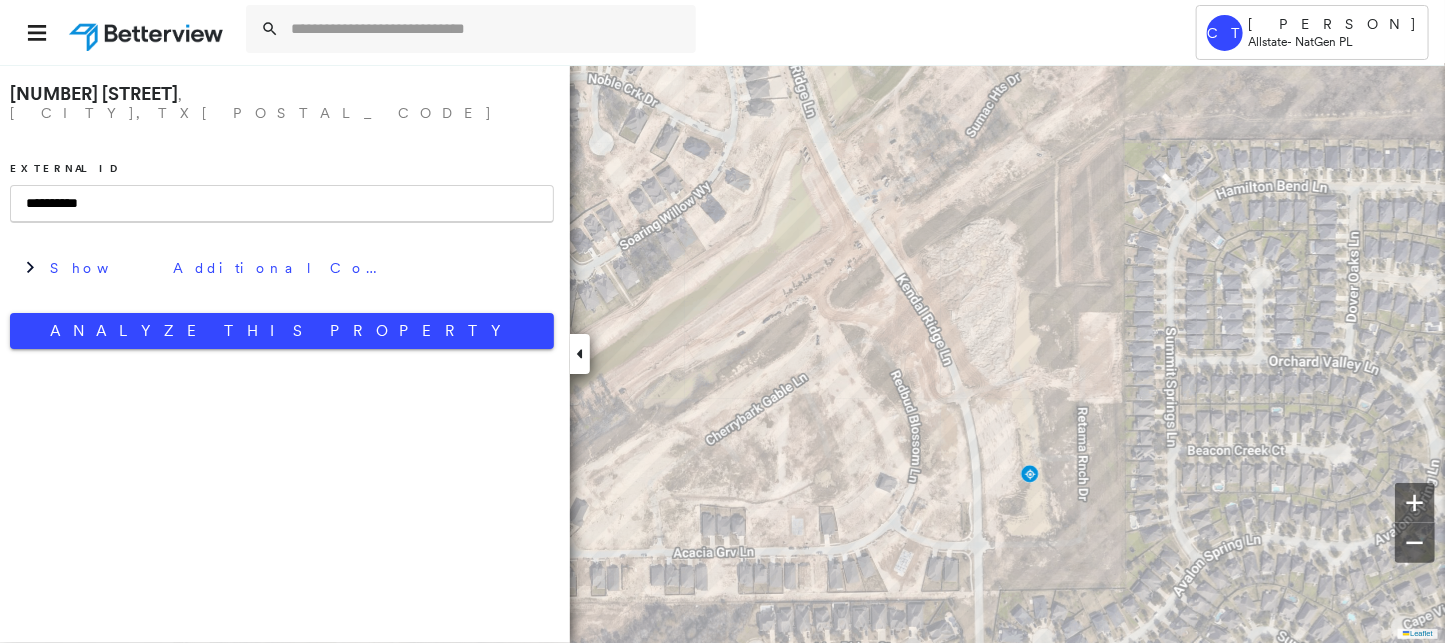 type on "**********" 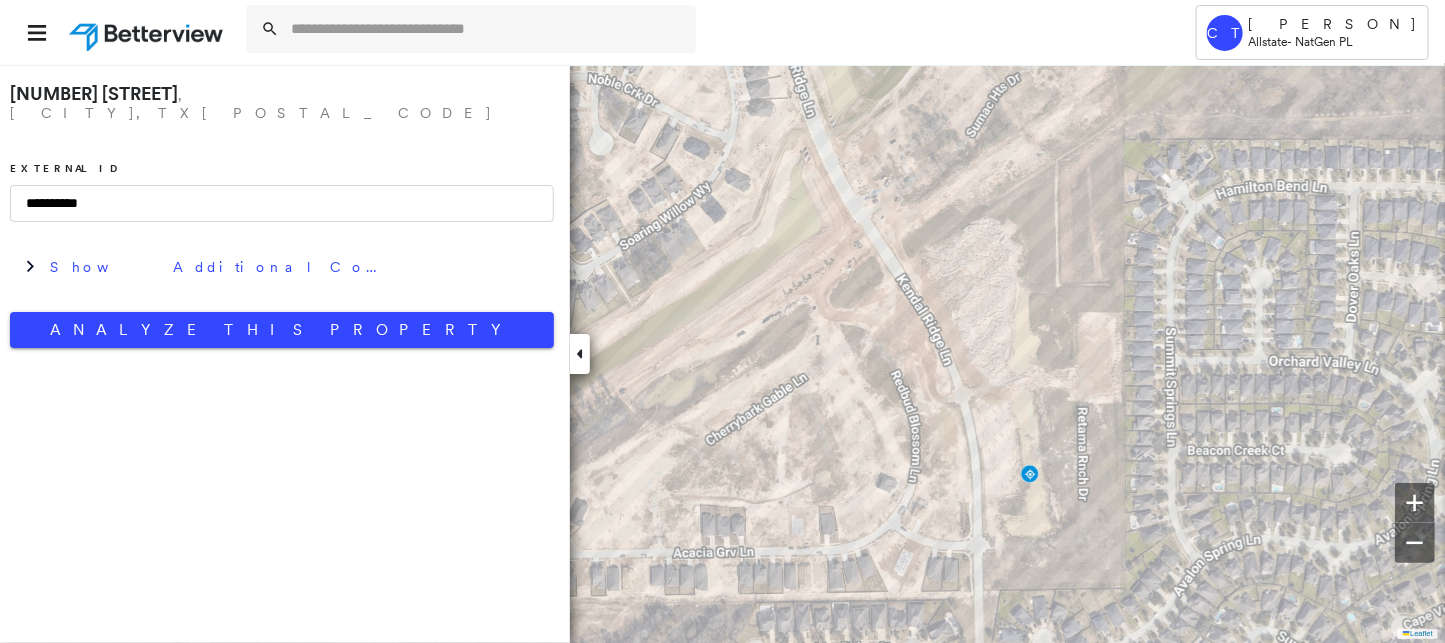 click on "**********" at bounding box center (282, 211) 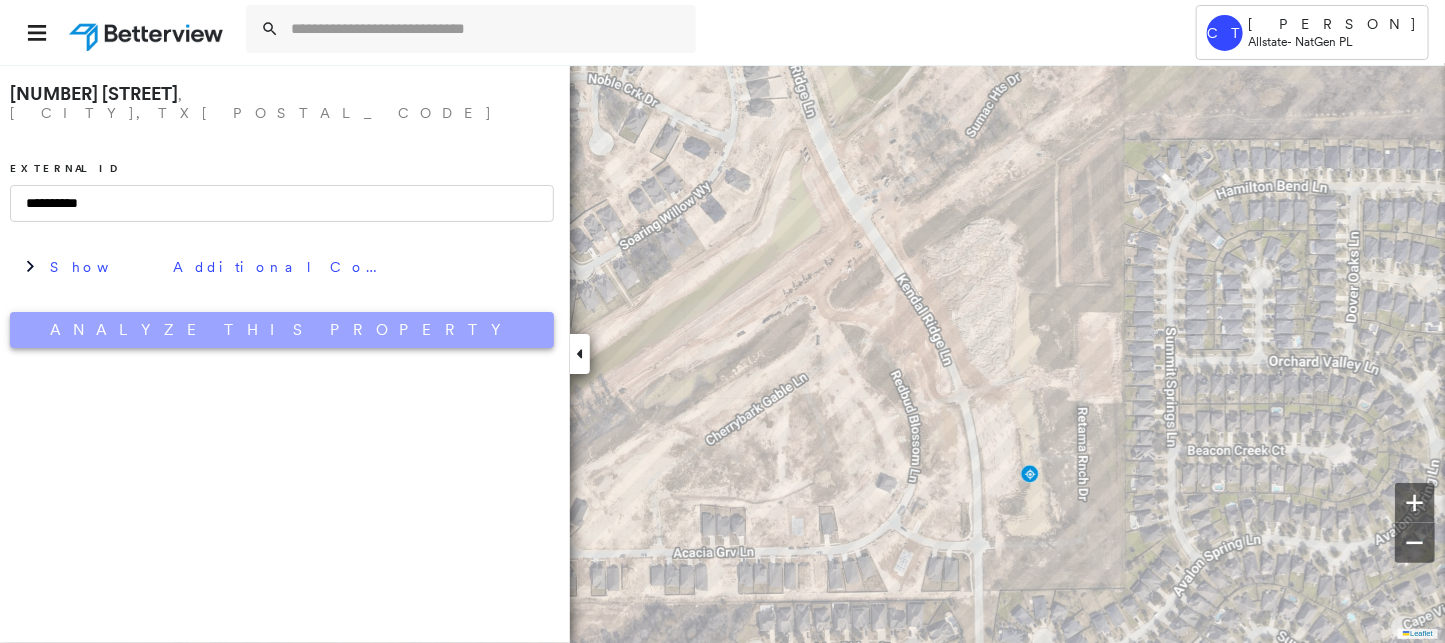 click on "Analyze This Property" at bounding box center (282, 330) 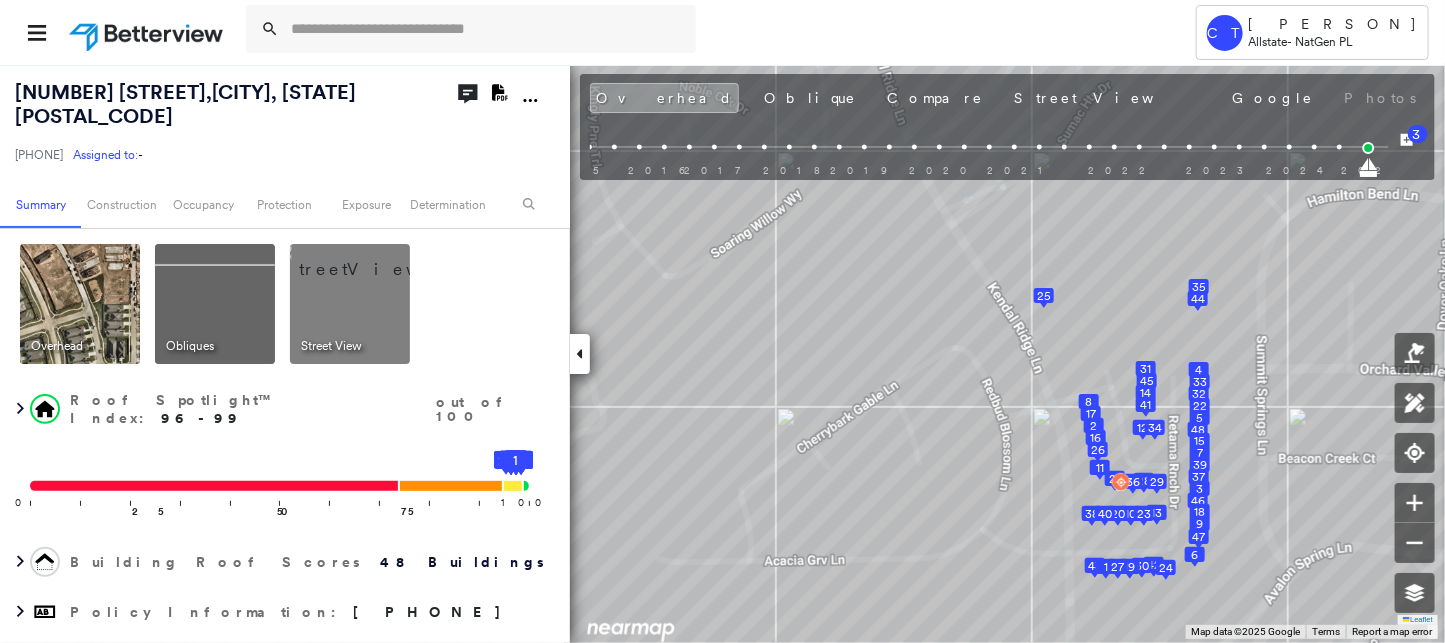 click at bounding box center (374, 259) 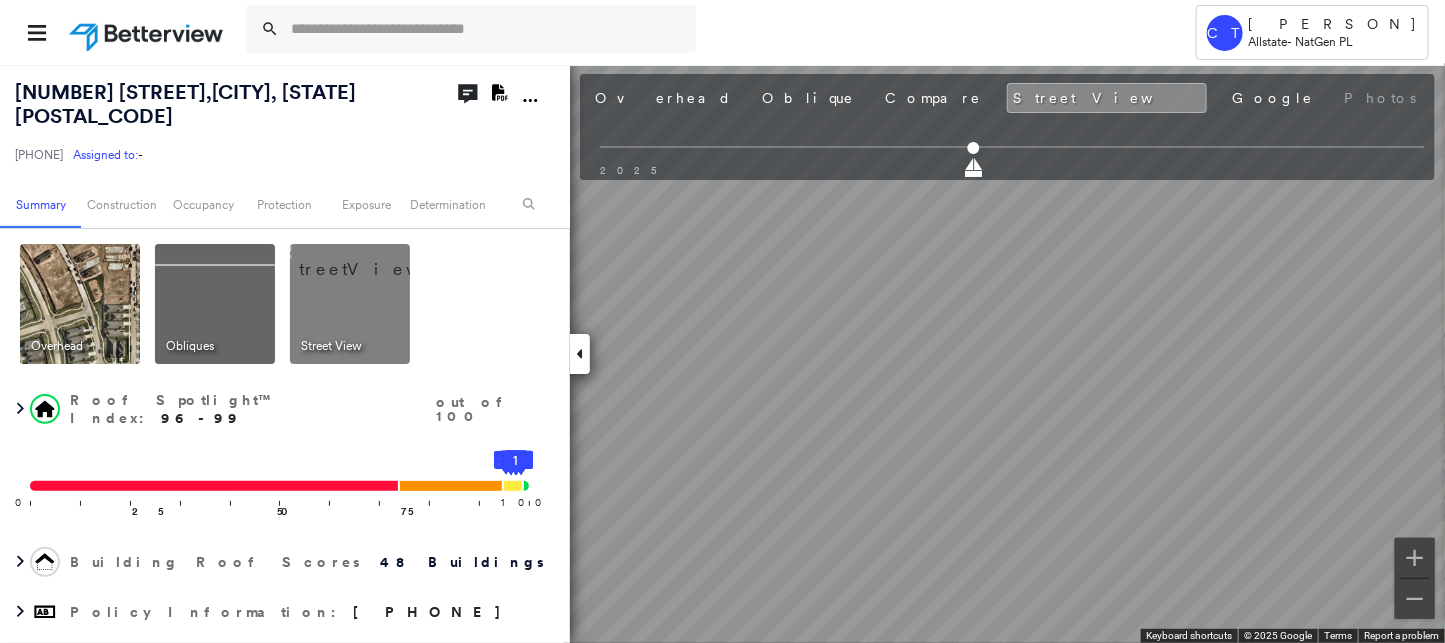 click on "Tower CT [PERSON] Allstate  -   NatGen PL [NUMBER] [STREET] ,  [CITY], [STATE] [POSTAL_CODE] [PHONE] Assigned to:  - Assigned to:  - [PHONE] Assigned to:  - Open Comments Download PDF Report Summary Construction Occupancy Protection Exposure Determination Overhead Obliques Street View Roof Spotlight™ Index :  96-99 out of 100 0 100 25 50 75 48 47 46 45 44 43 42 41 40 38 39 37 36 34 35 33 29 32 28 30 27 26 31 25 24 23 22 20 18 21 19 17 15 16 14 13 10 9 12 11 7 8 6 5 4 3 2 1 Building Roof Scores 48 Buildings Policy Information :  [PHONE] Flags :  2 (0 cleared, 2 uncleared) Construction Roof Spotlights :  Vent Property Features :  Car, Patio Furniture, Playground, Yard Debris, Cracked Pavement and 4 more Roof Size & Shape :  48 buildings  Occupancy Protection Exposure Determination Flags :  2 (0 cleared, 2 uncleared) Uncleared Flags (2) Cleared Flags  (0) YARD Yard Debris Flagged 08/06/25 Clear Low Low Priority Roof Score Flagged 08/06/25 Clear Action Taken New Entry History Quote/New Business Save" at bounding box center (722, 321) 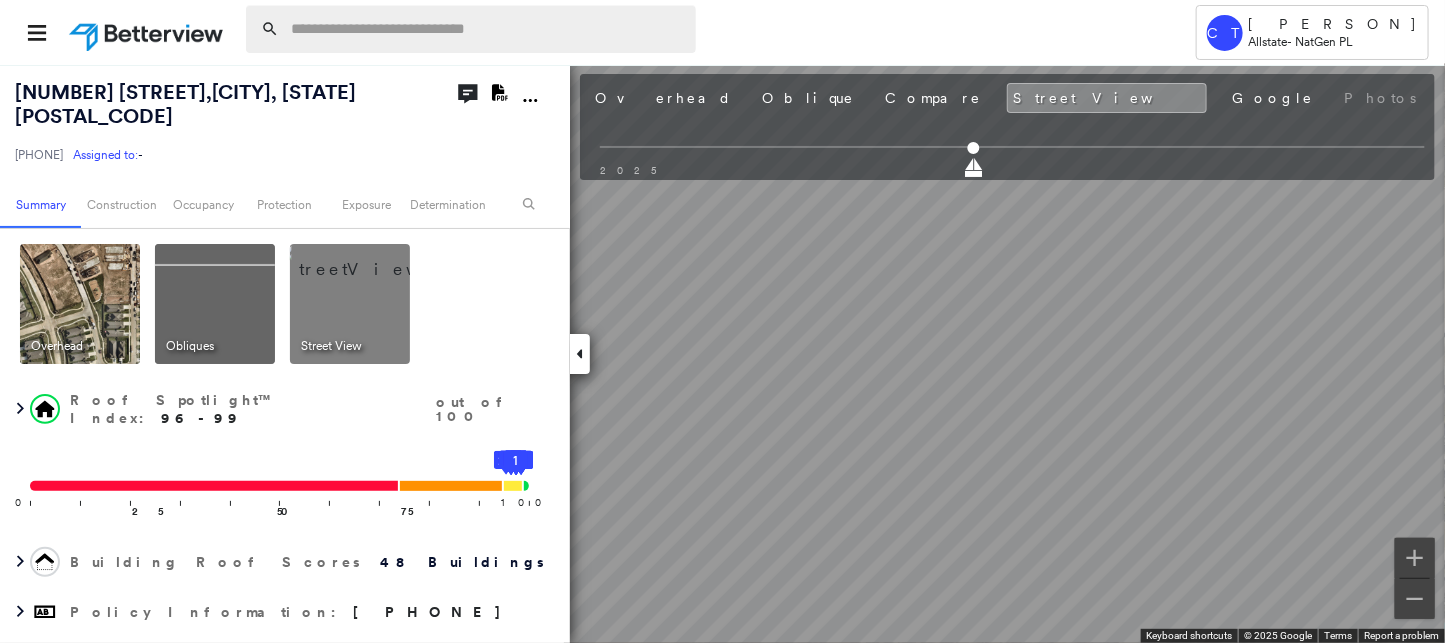 paste on "**********" 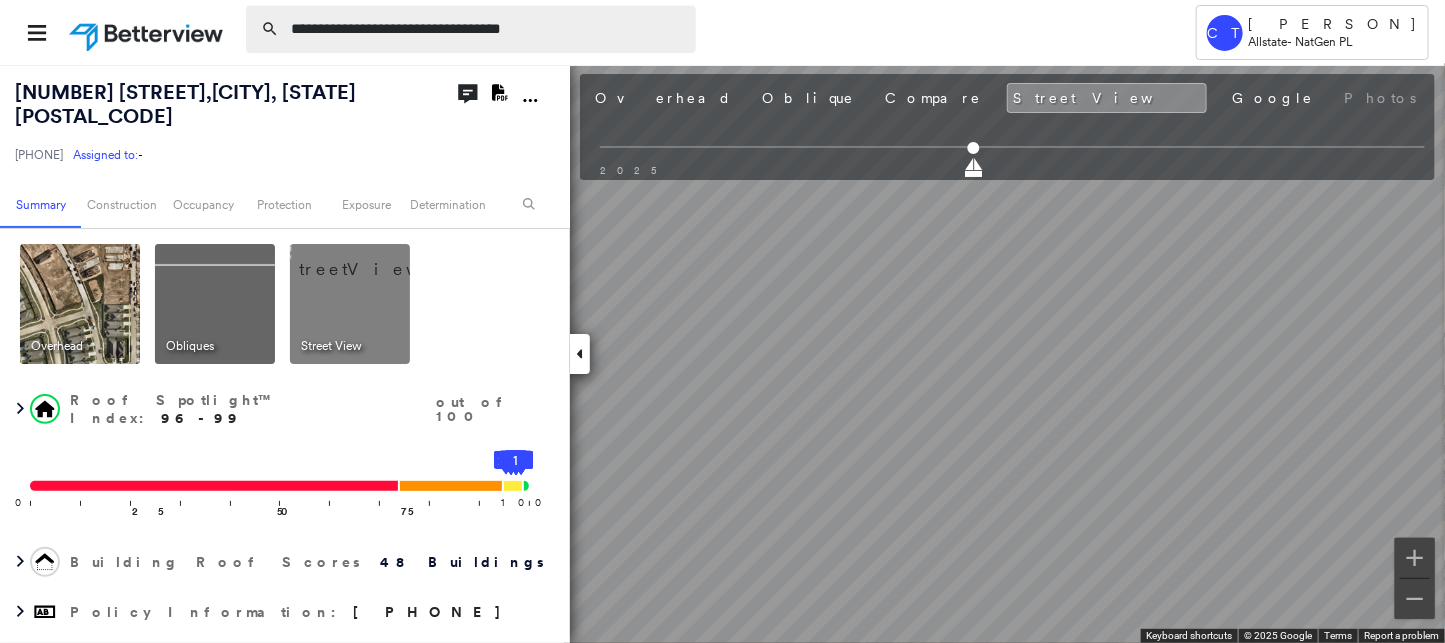 click on "**********" at bounding box center (487, 29) 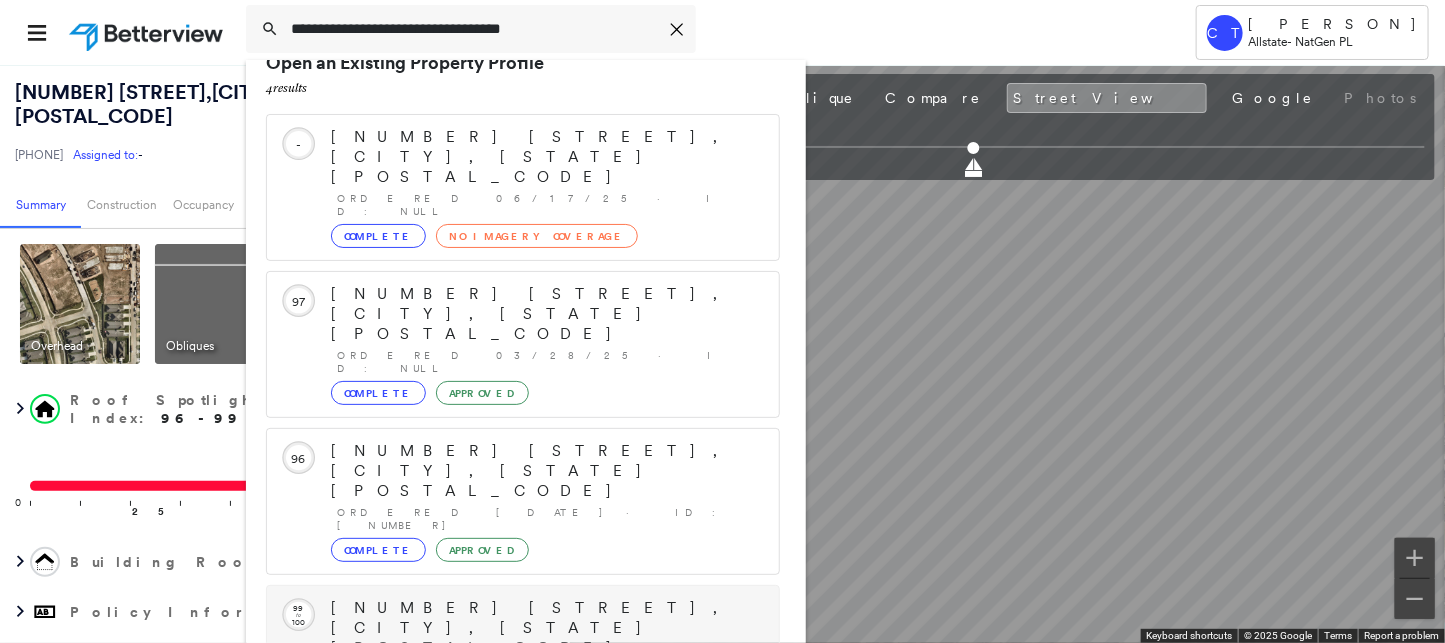 scroll, scrollTop: 51, scrollLeft: 0, axis: vertical 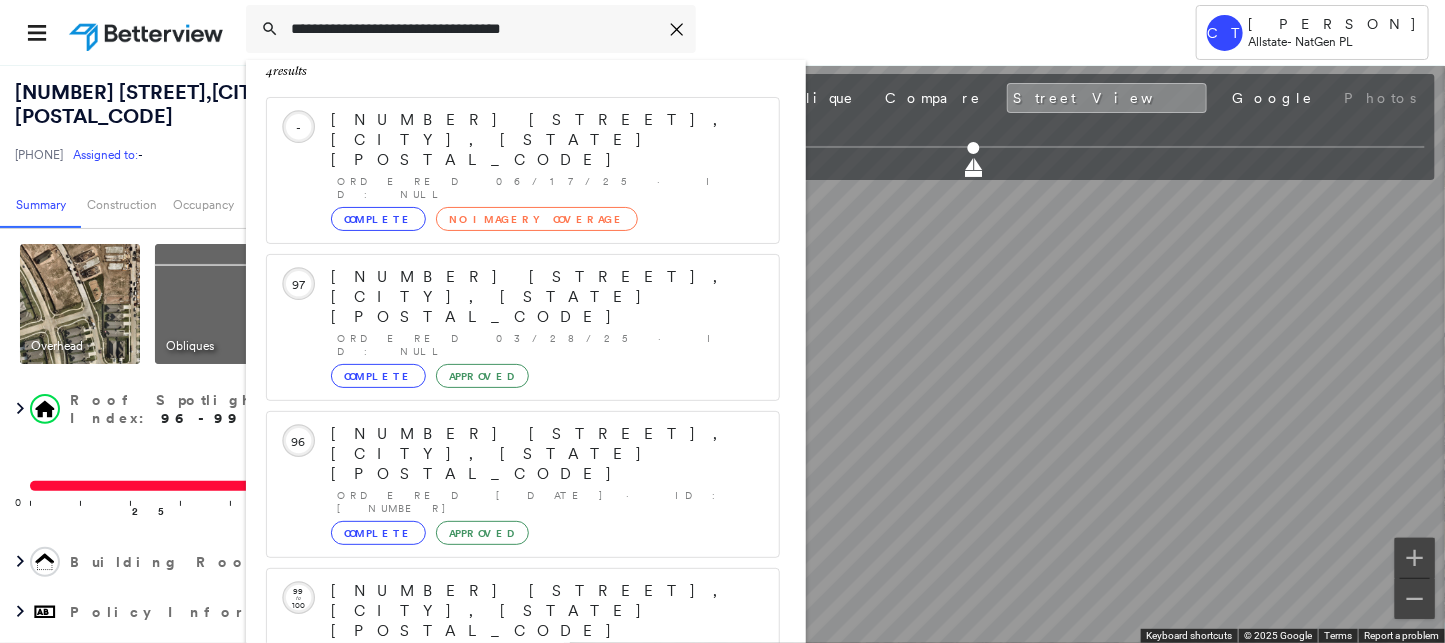 type on "**********" 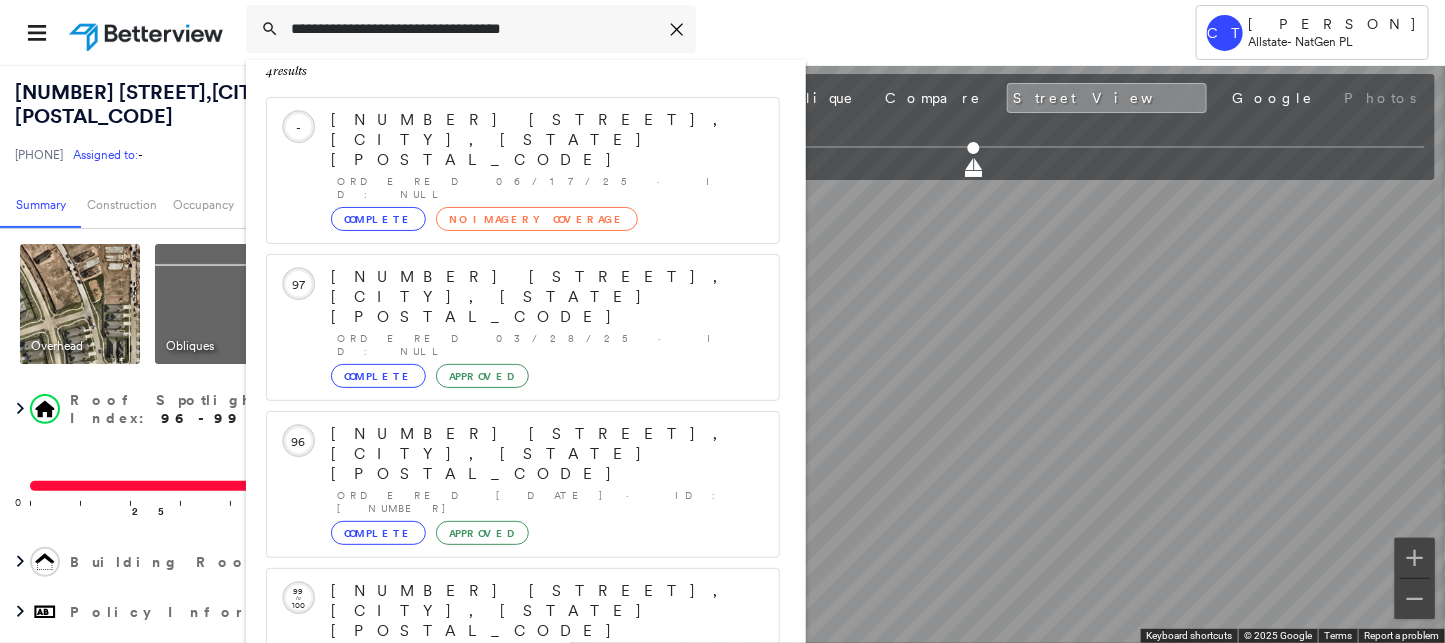 drag, startPoint x: 391, startPoint y: 624, endPoint x: 526, endPoint y: 617, distance: 135.18137 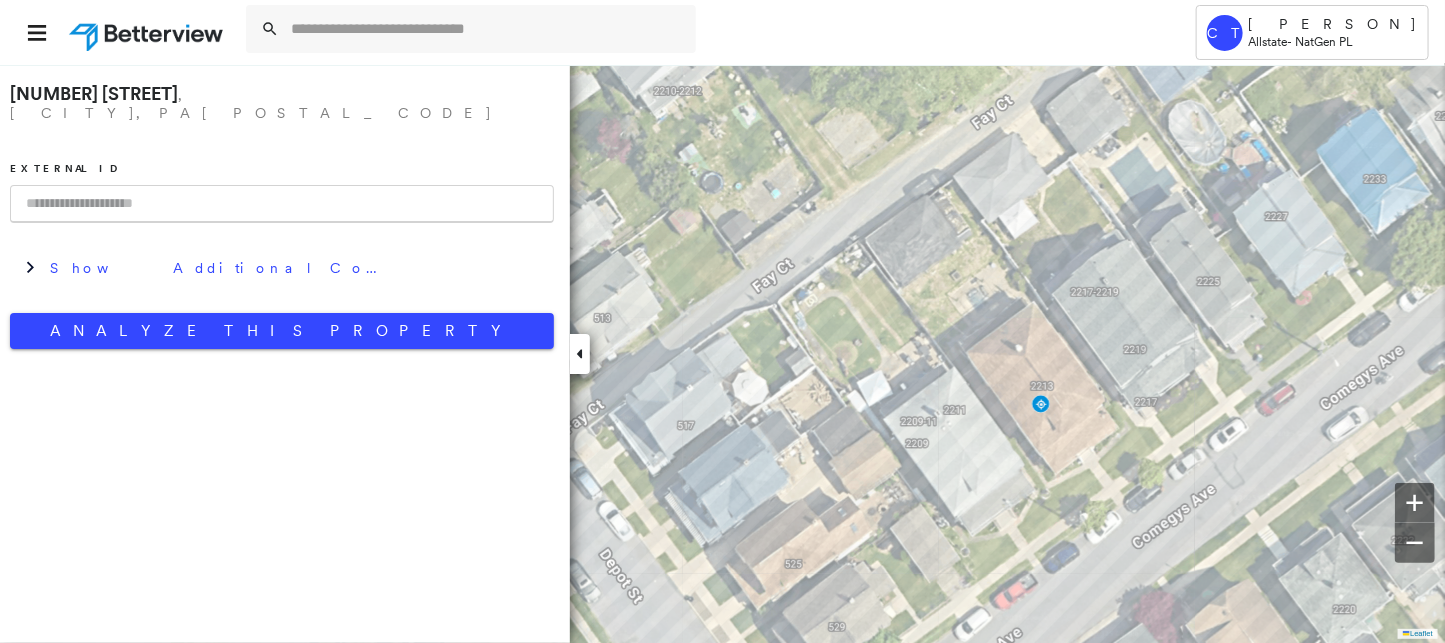 paste on "**********" 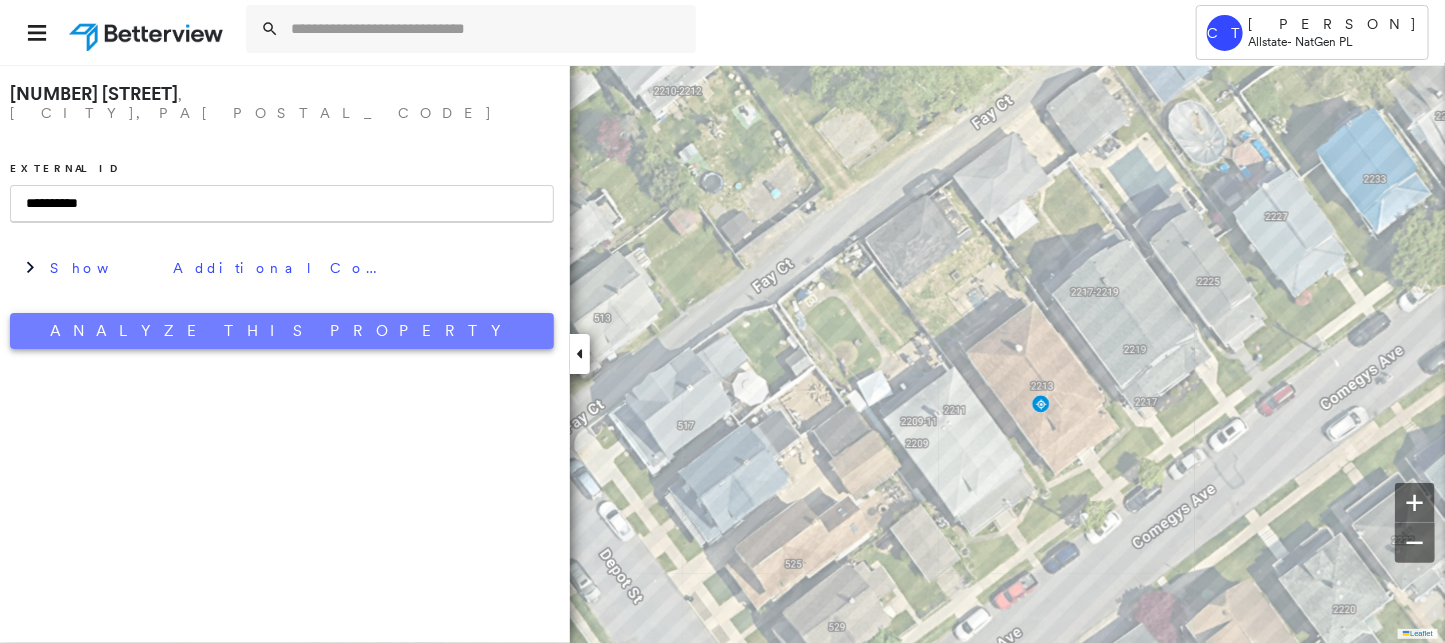 type on "**********" 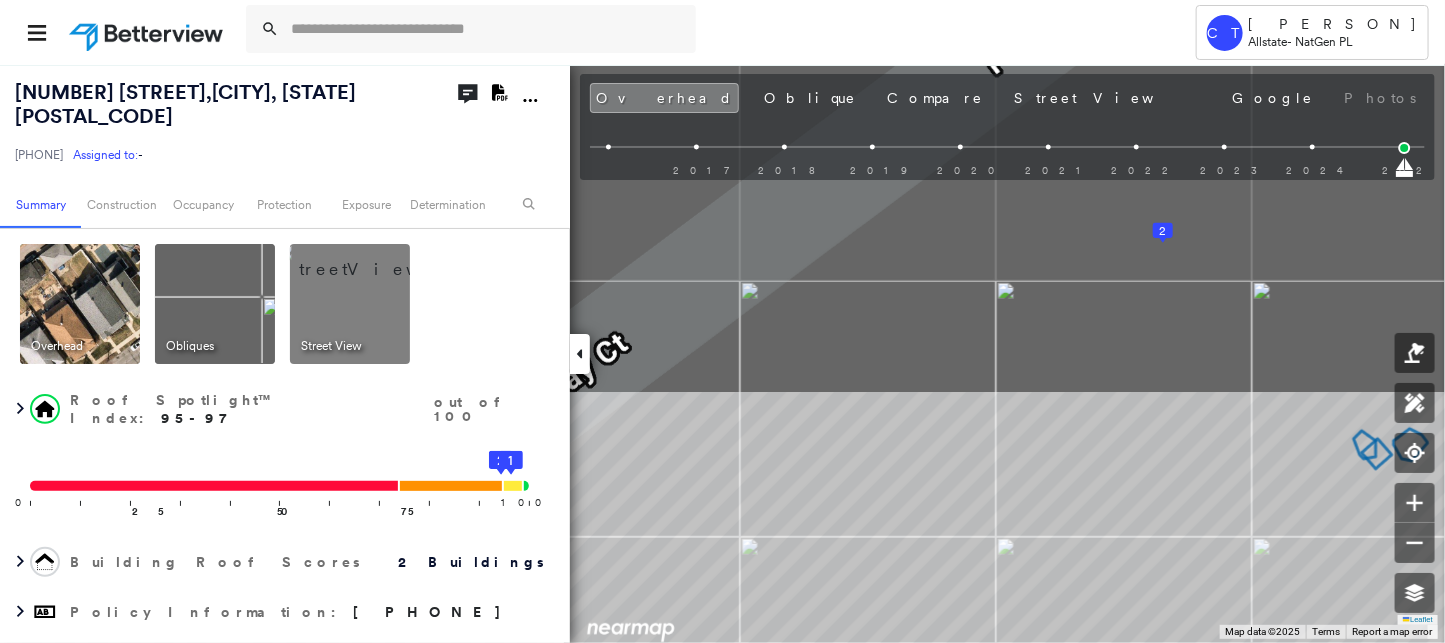click on "Tower CT [PERSON] Allstate  -   NatGen PL [NUMBER] [STREET] ,  [CITY], [STATE] [POSTAL_CODE] [PHONE] Assigned to:  - Assigned to:  - [PHONE] Assigned to:  - Open Comments Download PDF Report Summary Construction Occupancy Protection Exposure Determination Overhead Obliques Street View Roof Spotlight™ Index :  95-97 out of 100 0 100 25 50 75 2 1 Building Roof Scores 2 Buildings Policy Information :  [PHONE] Flags :  2 (0 cleared, 2 uncleared) Construction Roof Spotlights :  Chimney, Vent, Satellite Dish Property Features :  Patio Furniture, Yard Debris Roof Size & Shape :  2 buildings  Occupancy Place Detail Protection Exposure Determination Flags :  2 (0 cleared, 2 uncleared) Uncleared Flags (2) Cleared Flags  (0) YARD Yard Debris Flagged 08/06/25 Clear Low Low Priority Roof Score Flagged 08/06/25 Clear Action Taken New Entry History Quote/New Business Terms & Conditions Added ACV Endorsement Added Cosmetic Endorsement Inspection/Loss Control Report Information Added to Inspection Survey" at bounding box center (722, 321) 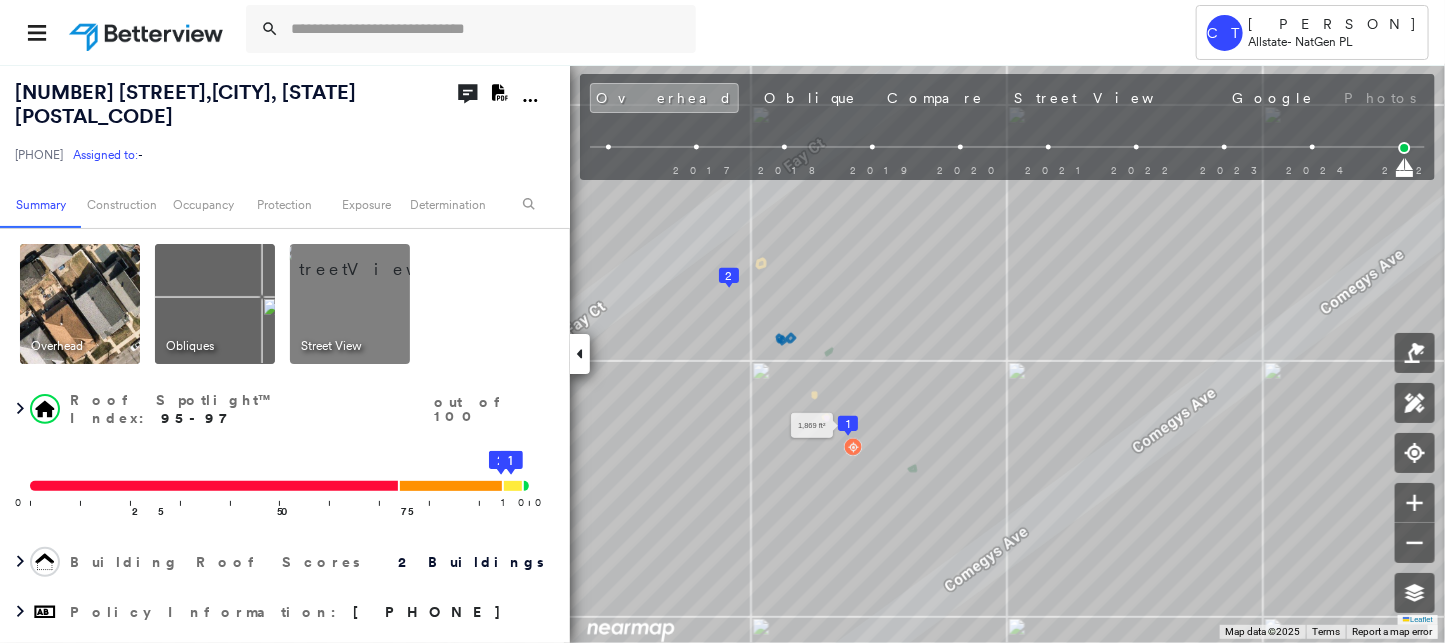 drag, startPoint x: 854, startPoint y: 426, endPoint x: 810, endPoint y: 364, distance: 76.02631 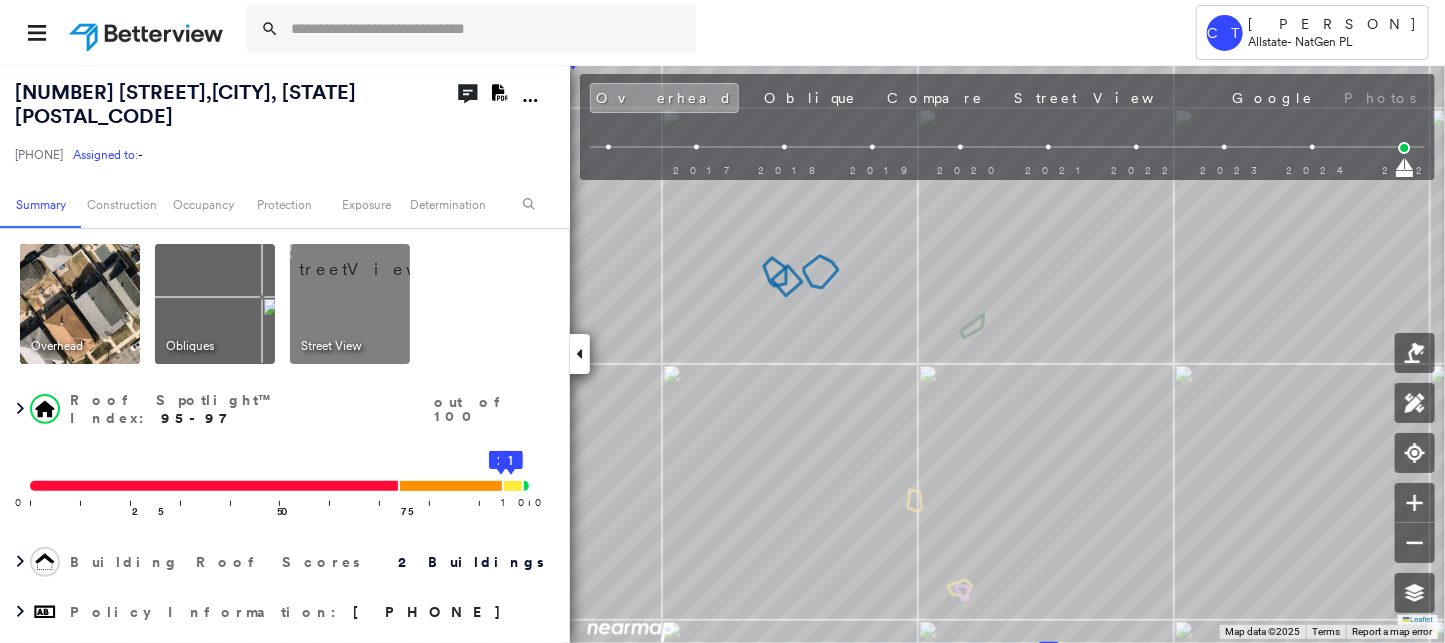 click at bounding box center (1007, 166) 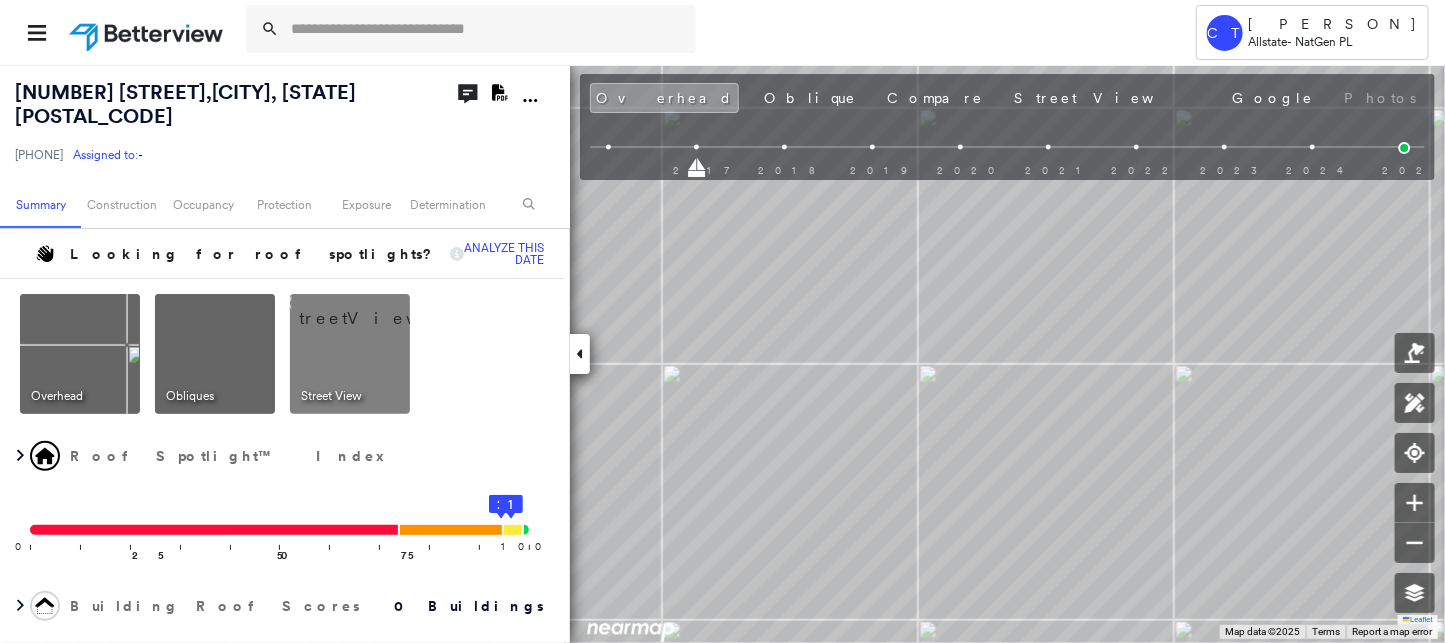 click at bounding box center (1007, 166) 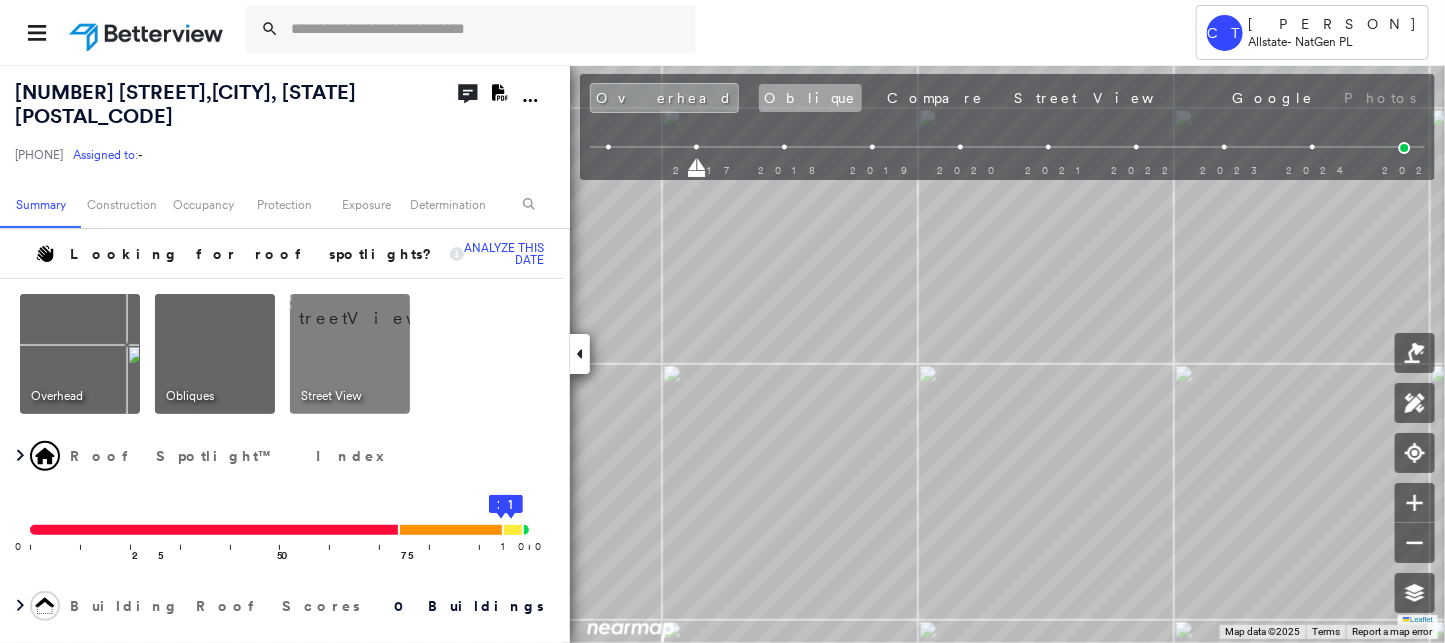 click on "Oblique" at bounding box center (810, 98) 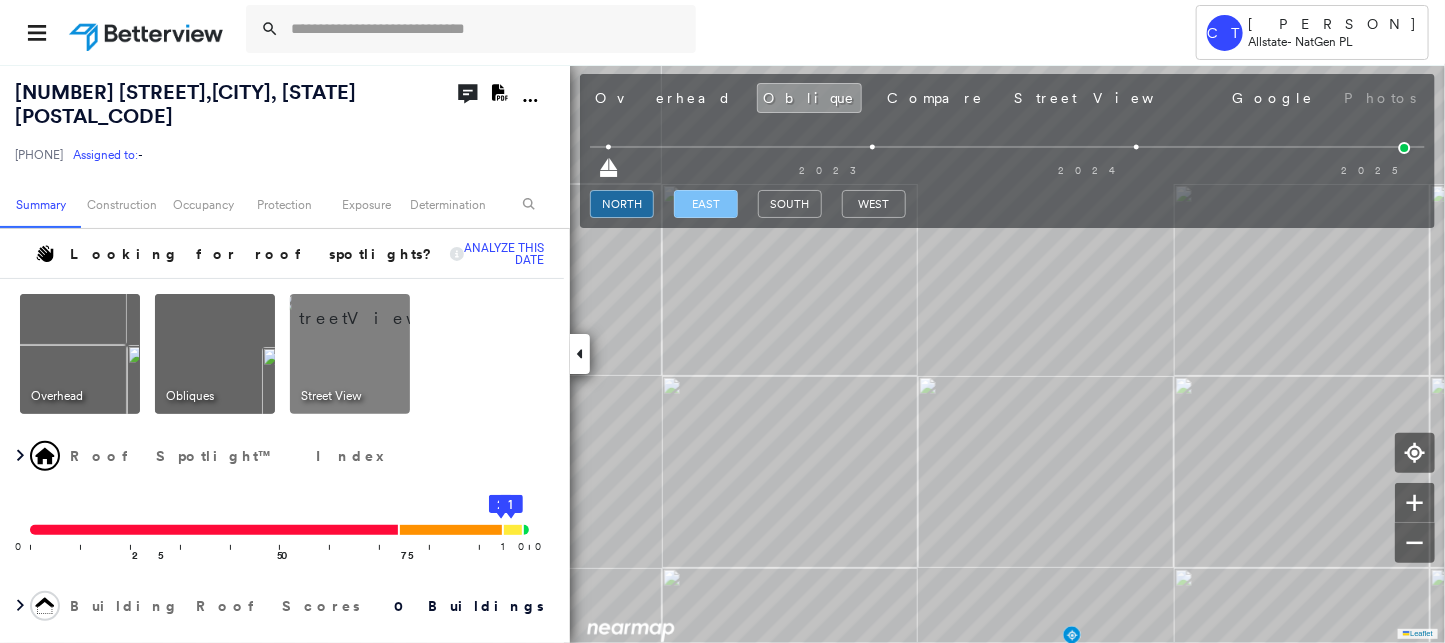 click on "east" at bounding box center (706, 204) 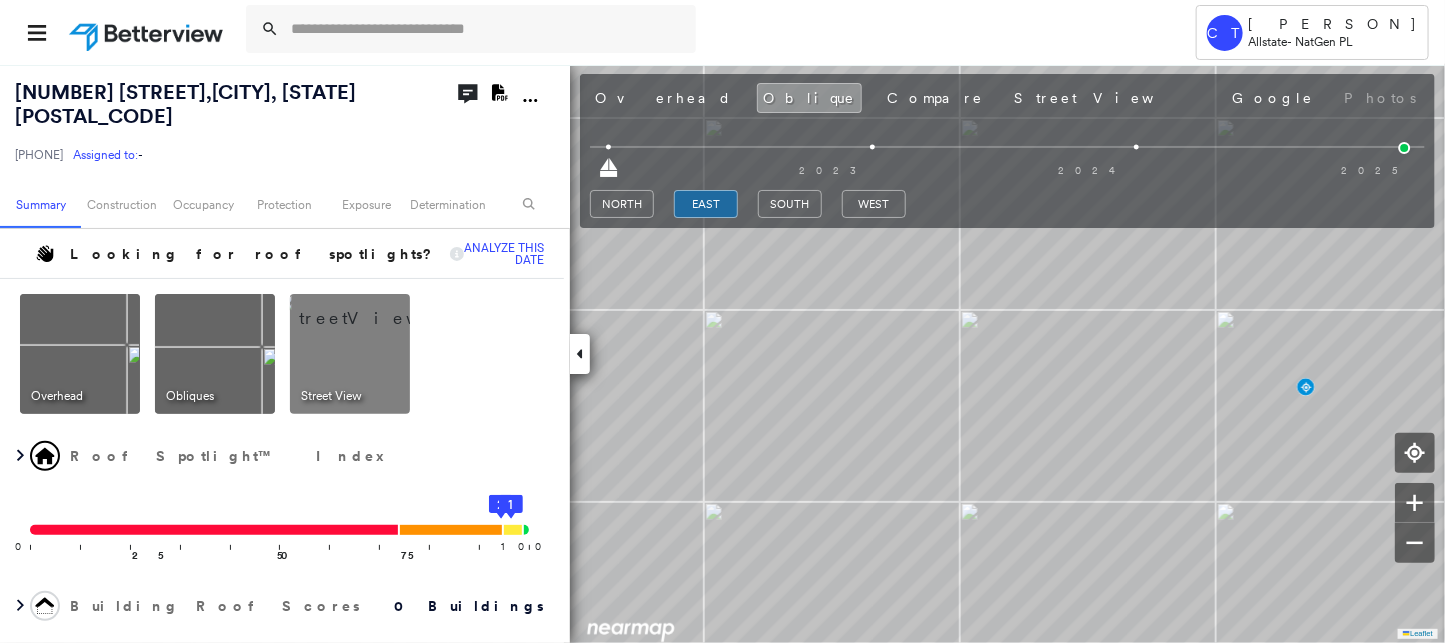 click at bounding box center [1007, 166] 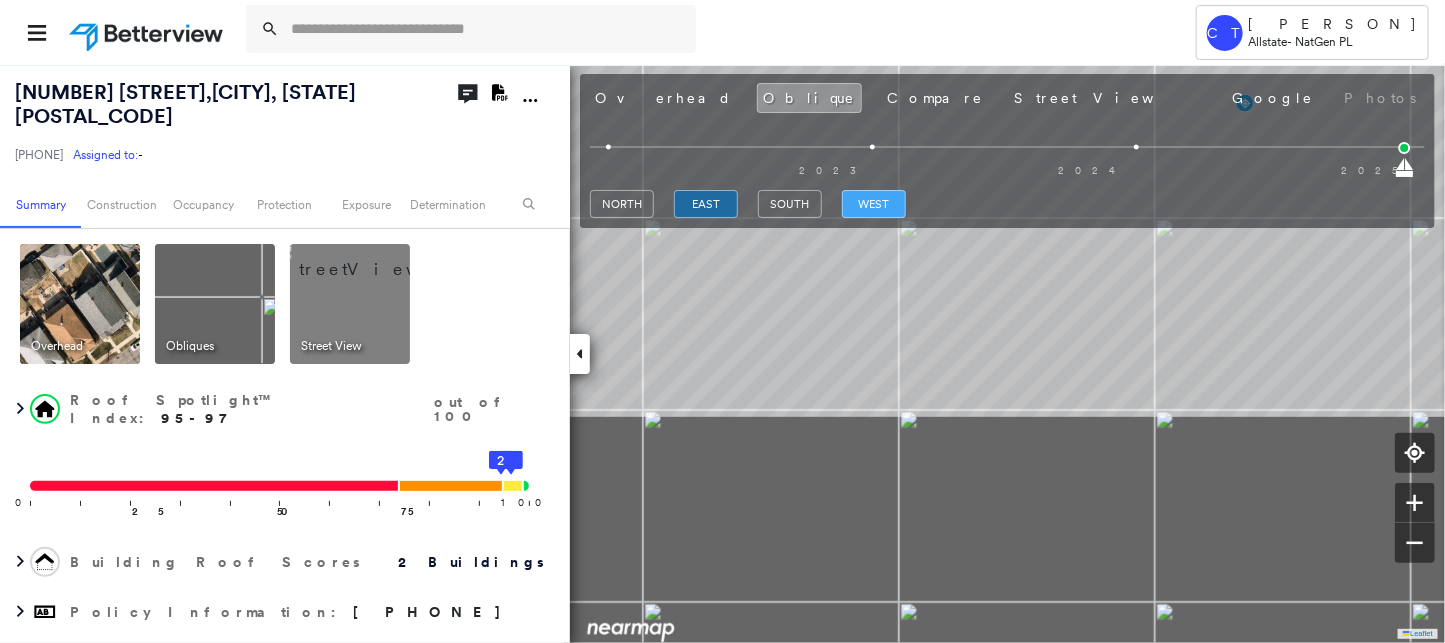 click on "[NUMBER] [STREET] ,  [CITY], [STATE] [POSTAL_CODE] [PHONE] Assigned to:  - Assigned to:  - [PHONE] Assigned to:  - Open Comments Download PDF Report Summary Construction Occupancy Protection Exposure Determination Overhead Obliques Street View Roof Spotlight™ Index :  95-97 out of 100 0 100 25 50 75 1 2 Building Roof Scores 2 Buildings Policy Information :  [PHONE] Flags :  2 (0 cleared, 2 uncleared) Construction Roof Spotlights :  Chimney, Vent, Satellite Dish Property Features :  Patio Furniture, Yard Debris Roof Size & Shape :  2 buildings  Occupancy Place Detail Protection Exposure Determination Flags :  2 (0 cleared, 2 uncleared) Uncleared Flags (2) Cleared Flags  (0) YARD Yard Debris Flagged 08/06/25 Clear Low Low Priority Roof Score Flagged 08/06/25 Clear Action Taken New Entry History Quote/New Business Terms & Conditions Added ACV Endorsement Added Cosmetic Endorsement Inspection/Loss Control Report Information Added to Inspection Survey Onsite Inspection Ordered Determined No Inspection Needed Save" at bounding box center [722, 353] 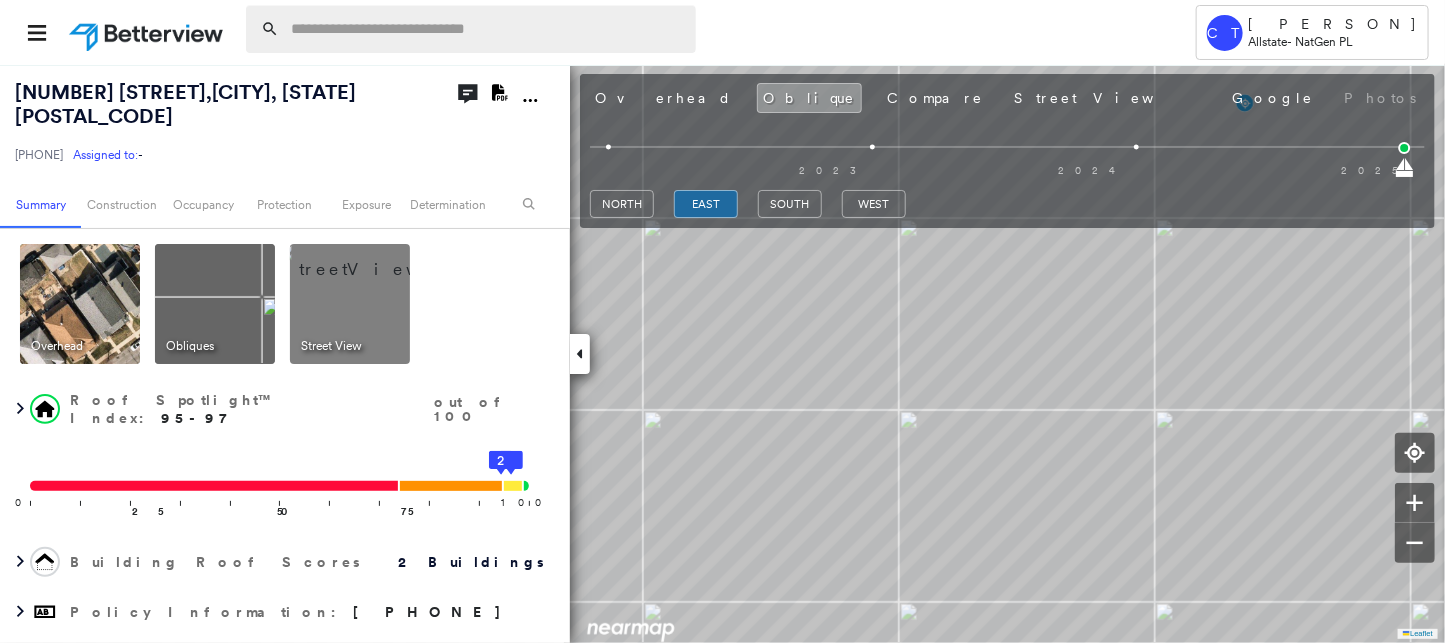 click at bounding box center [487, 29] 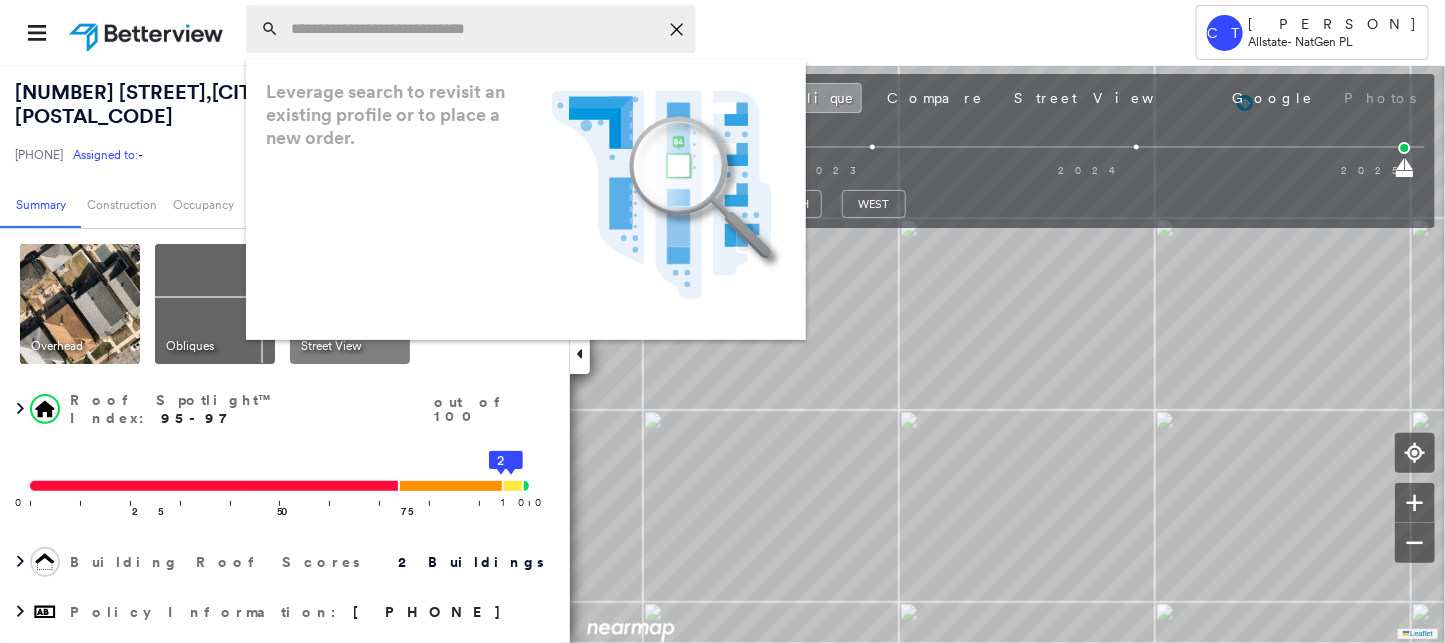 paste on "**********" 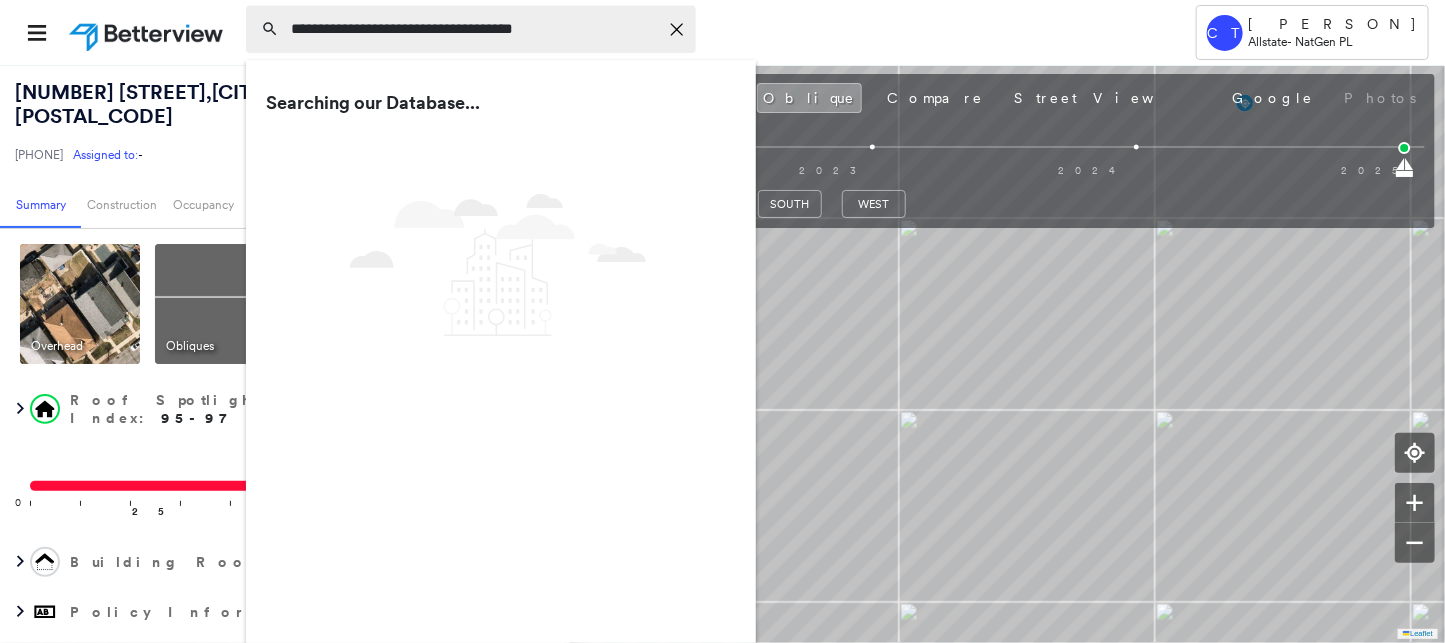 click on "**********" at bounding box center [474, 29] 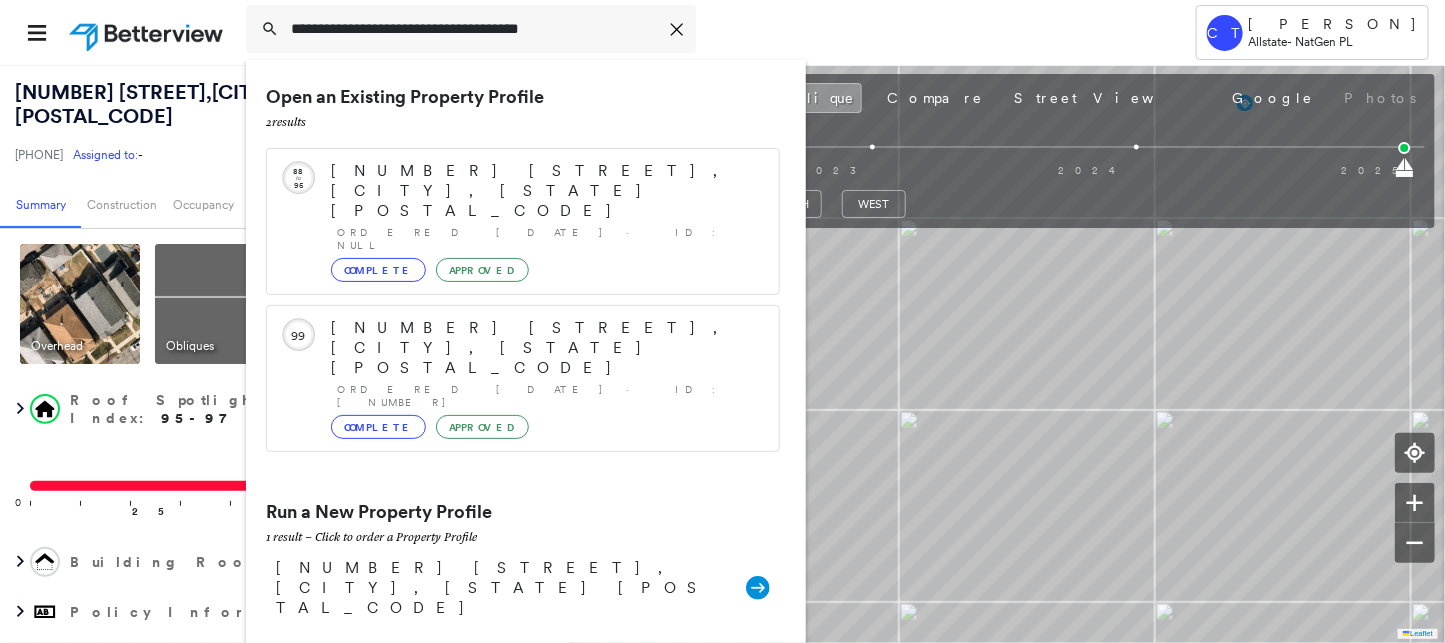 type on "**********" 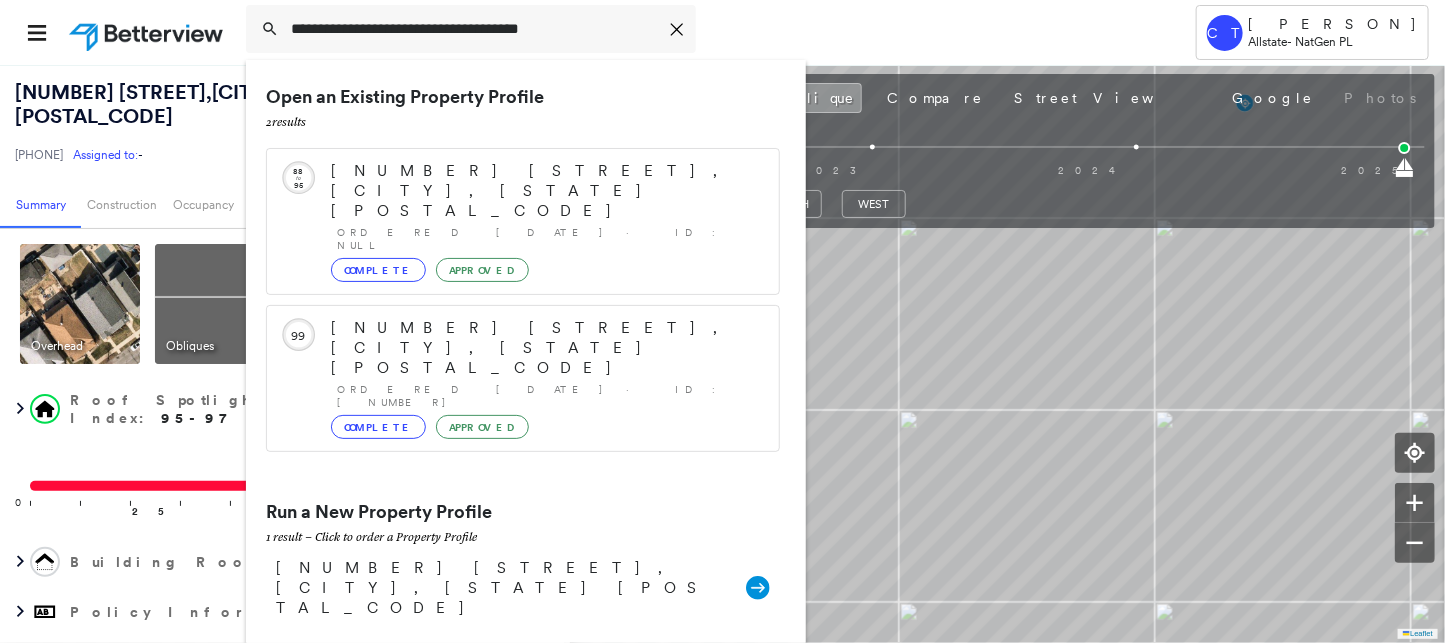 click on "[NUMBER] [STREET], [CITY], [STATE] [POSTAL_CODE]" at bounding box center (501, 588) 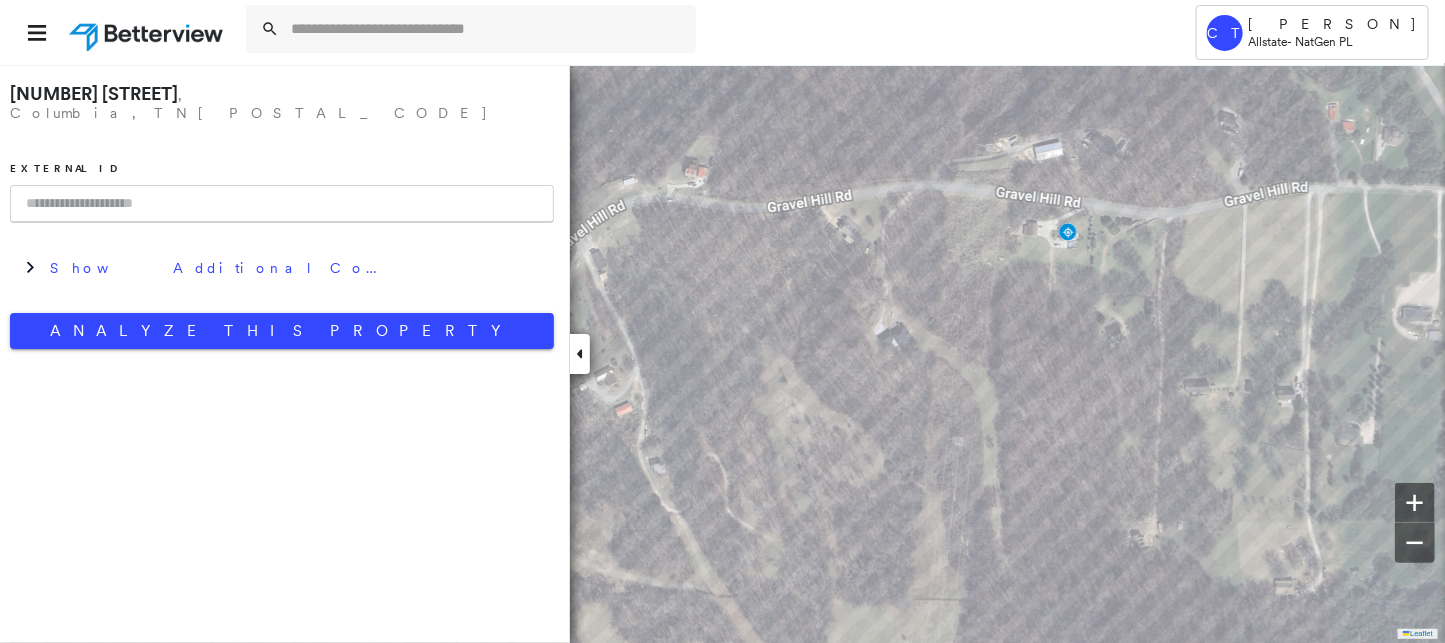 paste on "**********" 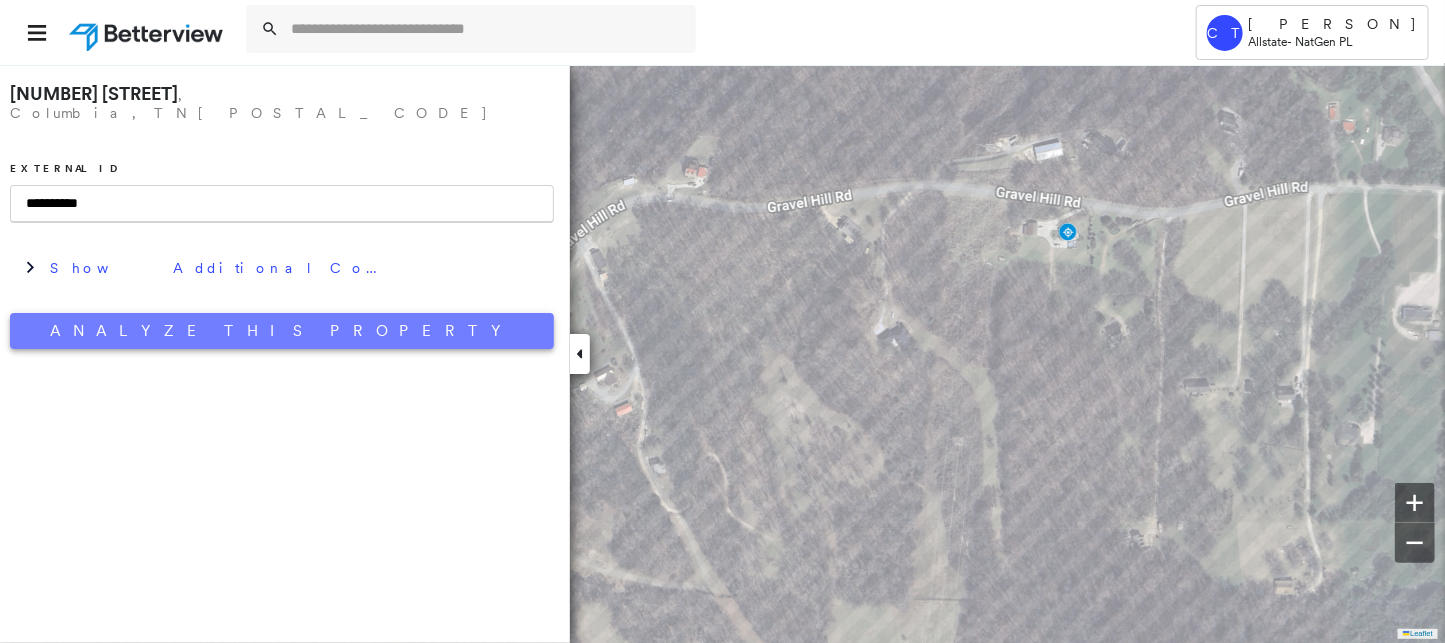 type on "**********" 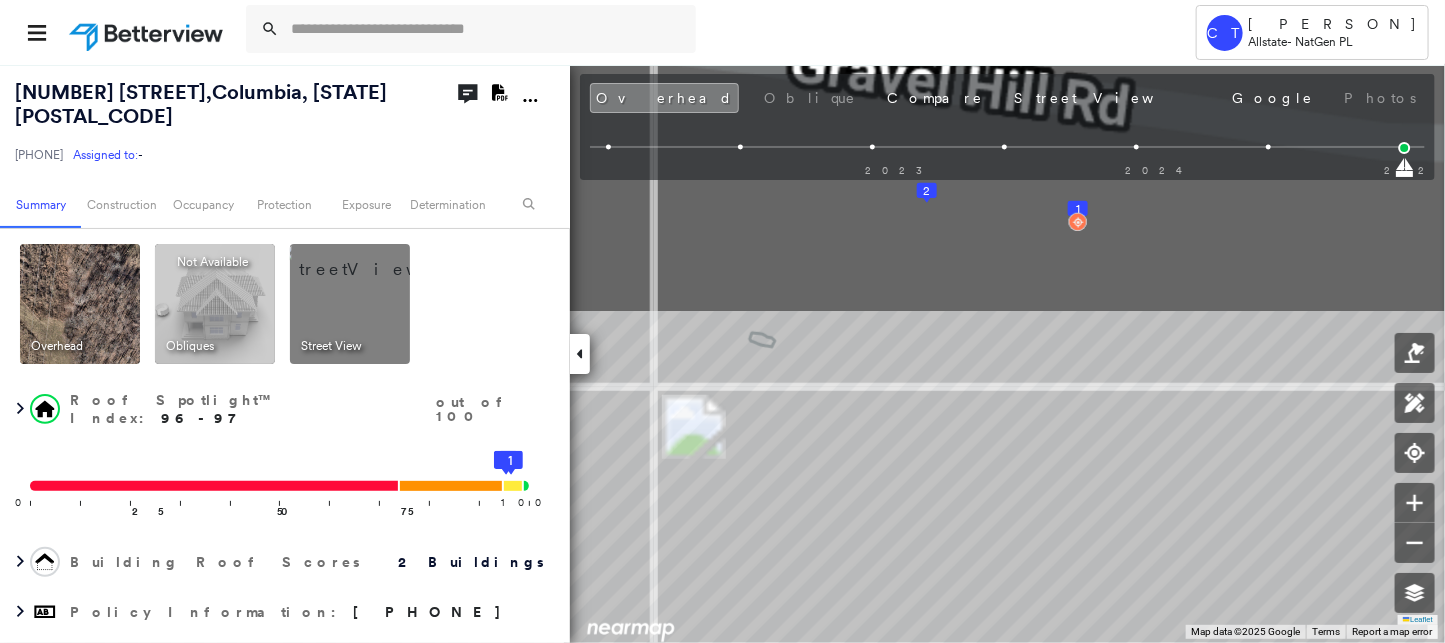 click on "Tower CT [PERSON] Allstate  -   NatGen PL [NUMBER] [STREET] ,  [CITY], [STATE] [POSTAL_CODE] [PHONE] Assigned to:  - Assigned to:  - [PHONE] Assigned to:  - Open Comments Download PDF Report Summary Construction Occupancy Protection Exposure Determination Overhead Obliques Not Available ; Street View Roof Spotlight™ Index :  96-97 out of 100 0 100 25 50 75 2 1 Building Roof Scores 2 Buildings Policy Information :  [PHONE] Flags :  1 (0 cleared, 1 uncleared) Construction Roof Spotlights :  Overhang, Vent, Roof Equipment Property Features :  Car, Patio Furniture, Pool, Significantly Stained Pavement, Trailer Roof Size & Shape :  2 buildings  Occupancy Place Detail Protection Exposure Determination Flags :  1 (0 cleared, 1 uncleared) Uncleared Flags (1) Cleared Flags  (0) Low Low Priority Roof Score Flagged 08/06/25 Clear Action Taken New Entry History Quote/New Business Terms & Conditions Added ACV Endorsement Added Cosmetic Endorsement Inspection/Loss Control Onsite Inspection Ordered General" at bounding box center [722, 321] 